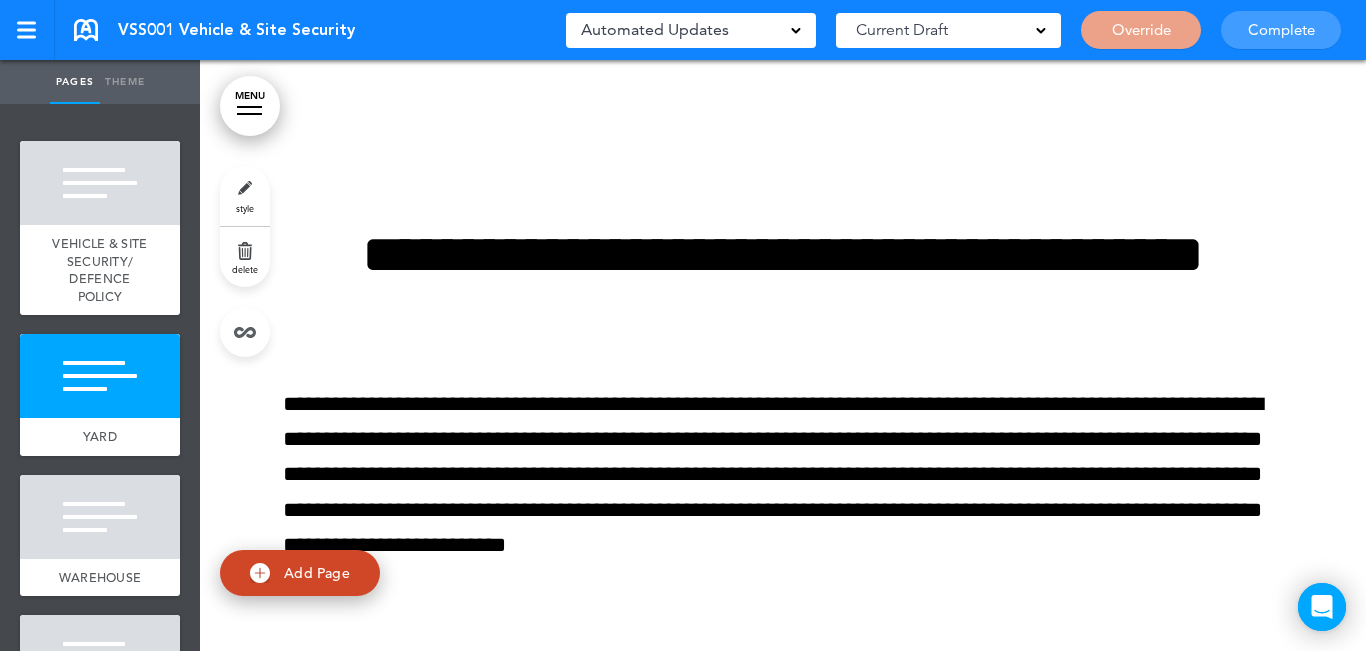 scroll, scrollTop: 0, scrollLeft: 0, axis: both 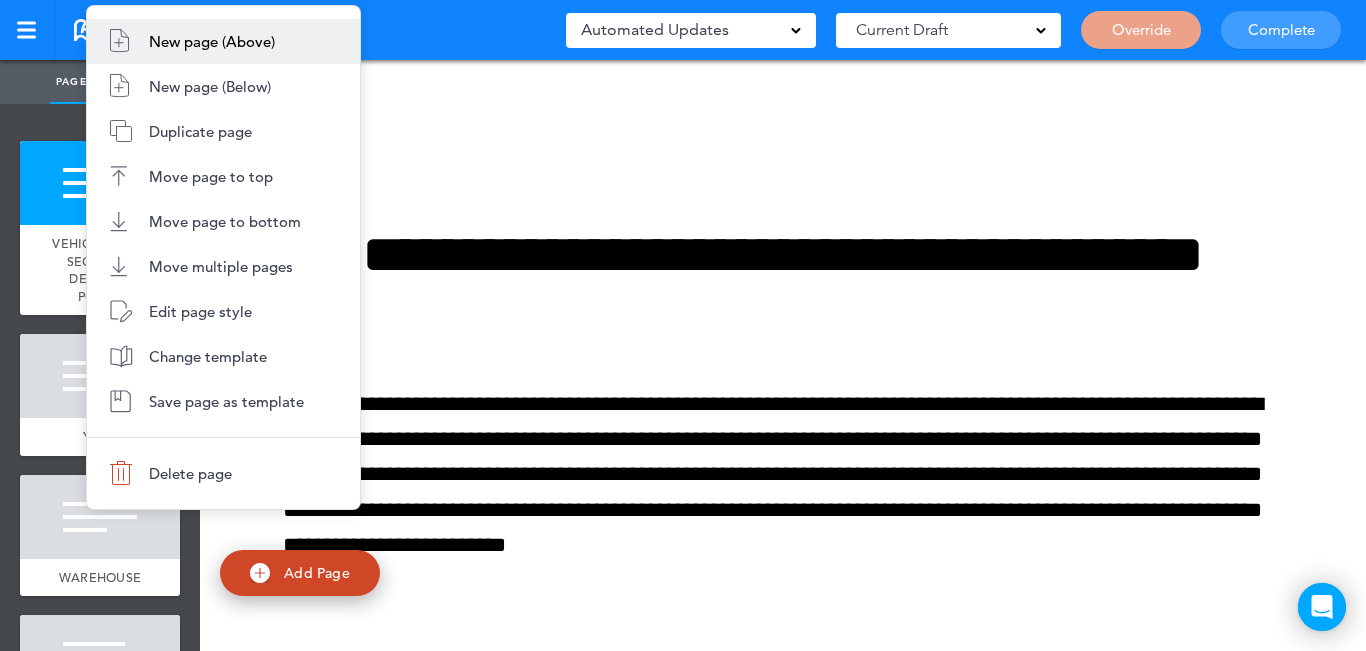 click on "New page (Above)" at bounding box center (212, 41) 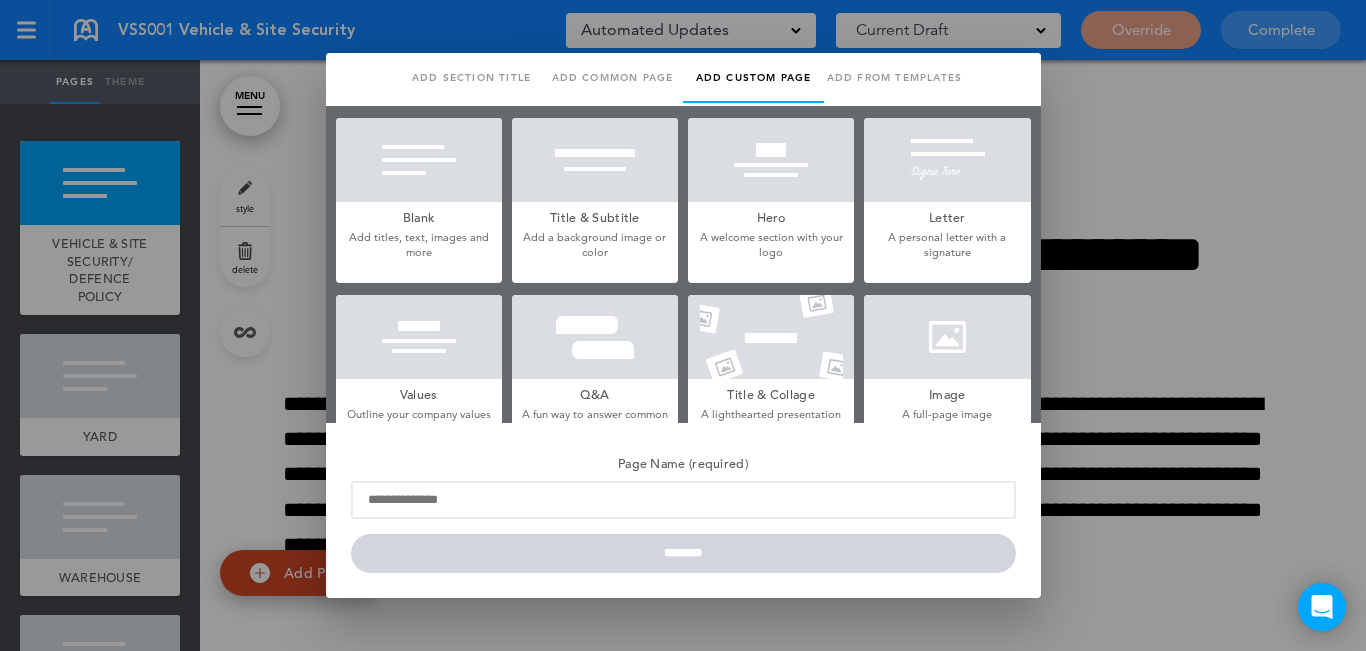 click at bounding box center (771, 160) 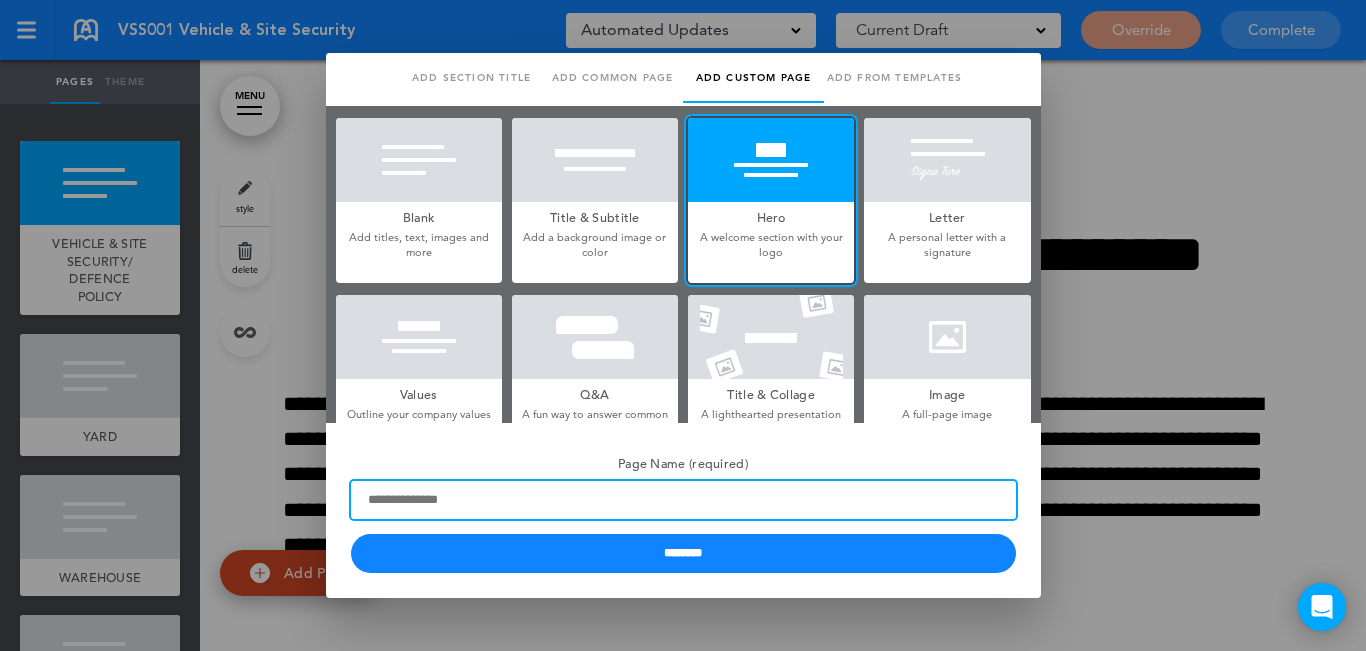 click on "Page Name (required)" at bounding box center (683, 500) 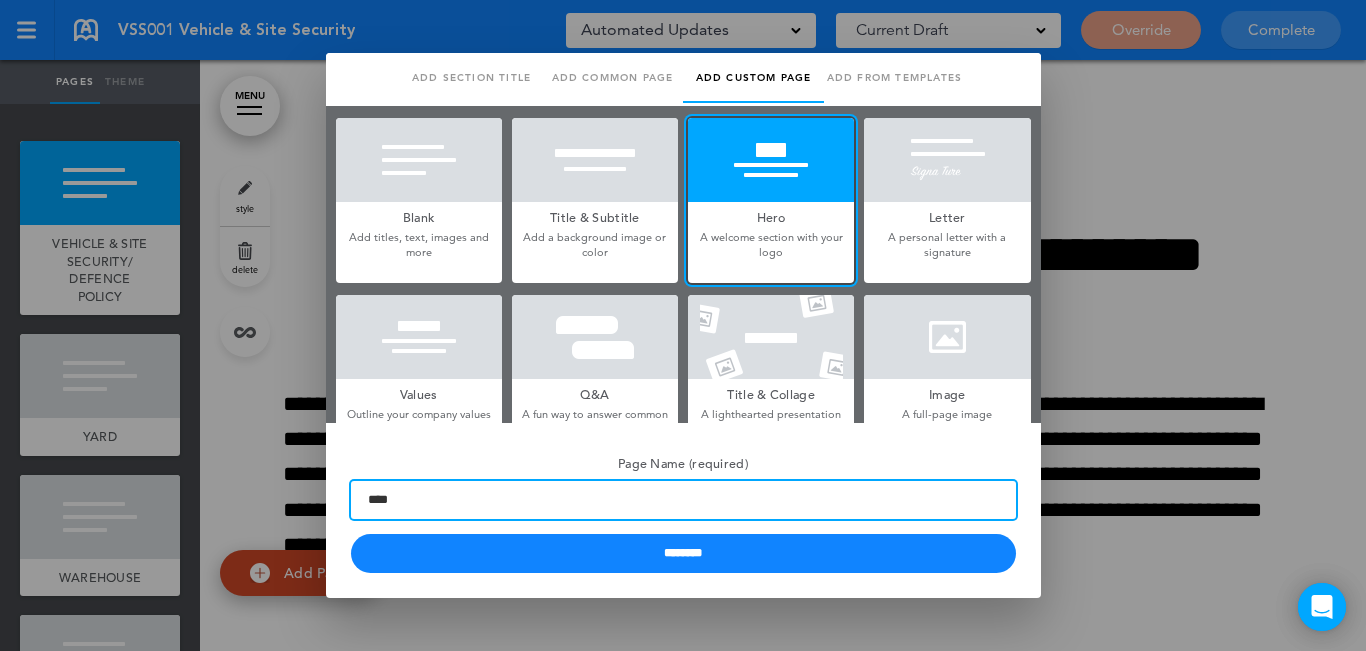 type on "*********" 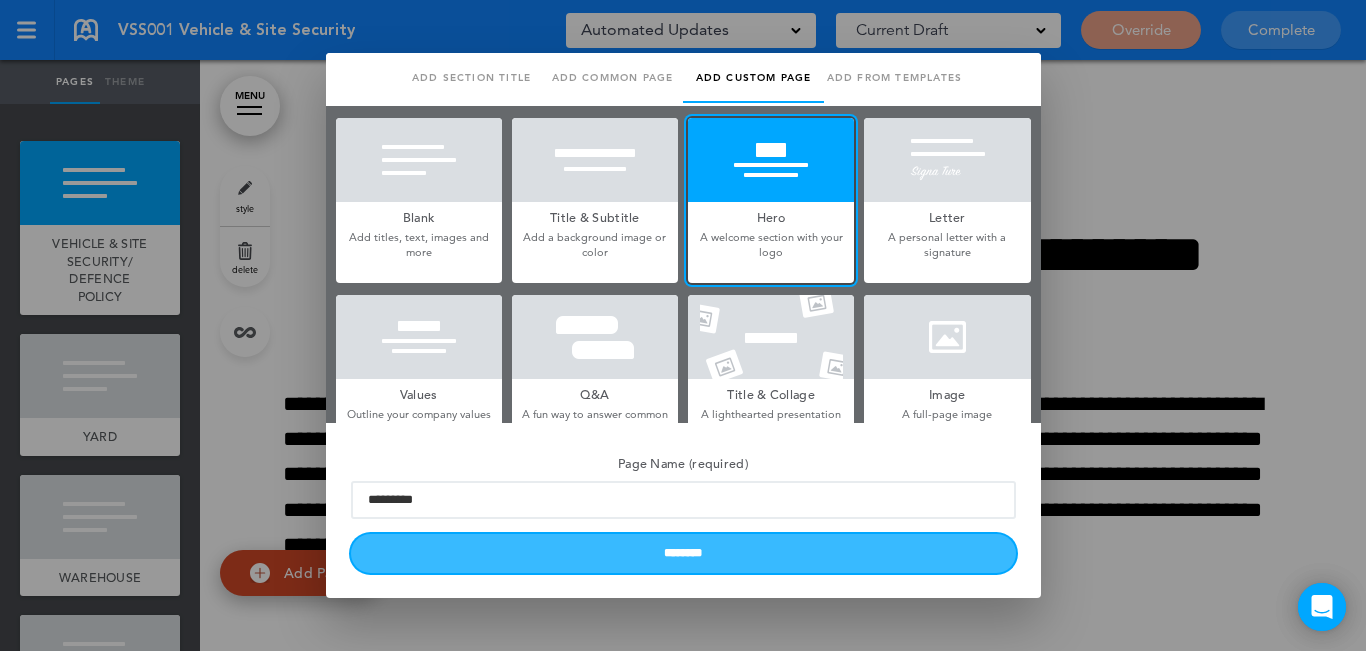 click on "********" at bounding box center [683, 553] 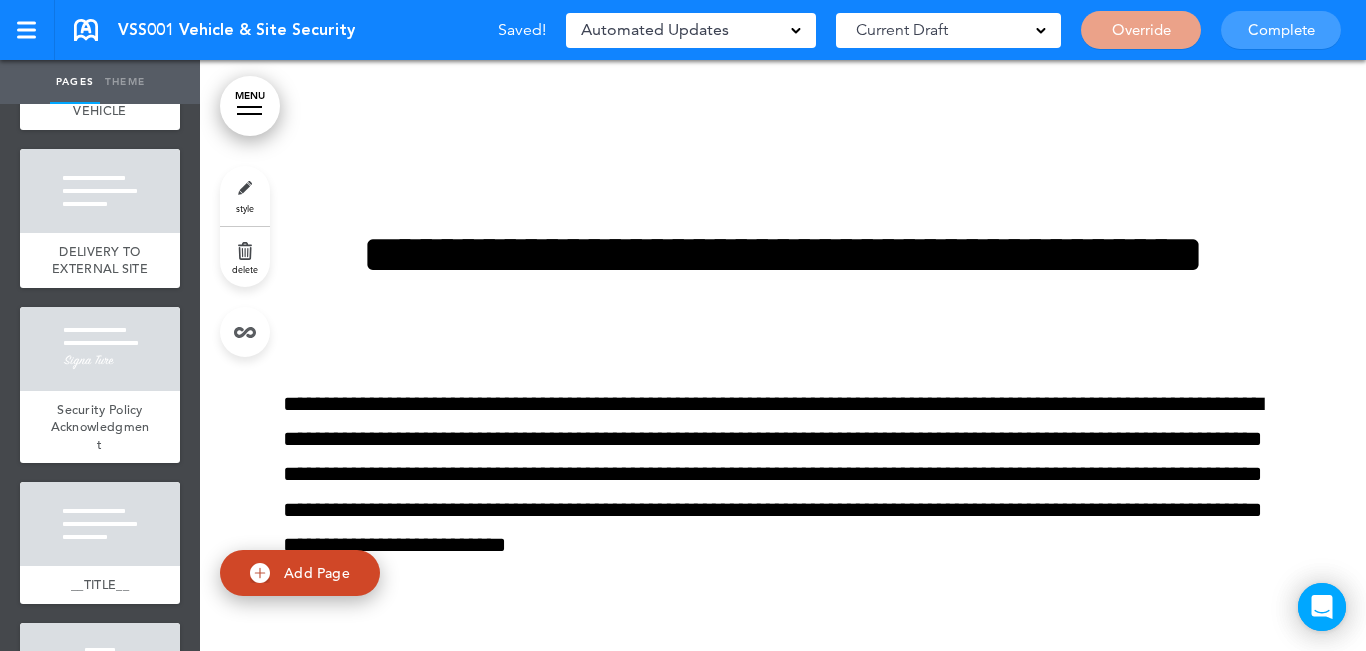 scroll, scrollTop: 775, scrollLeft: 0, axis: vertical 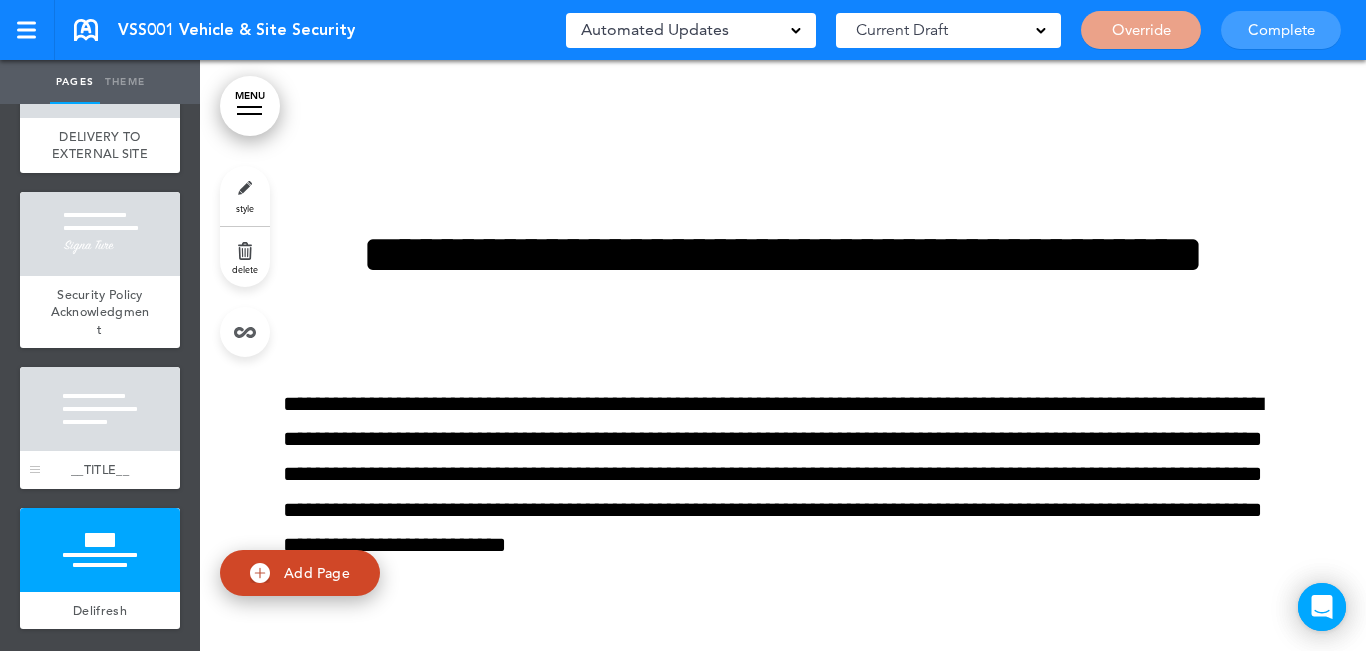 click at bounding box center [100, 409] 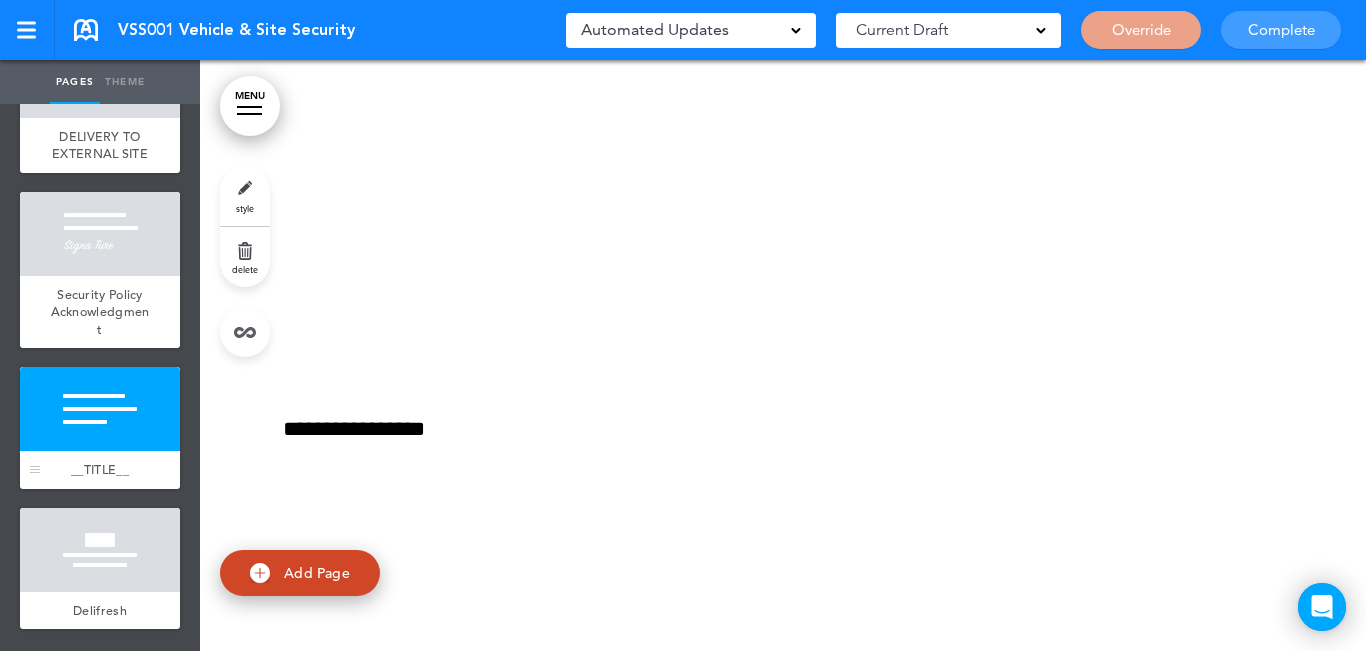 scroll, scrollTop: 4719, scrollLeft: 0, axis: vertical 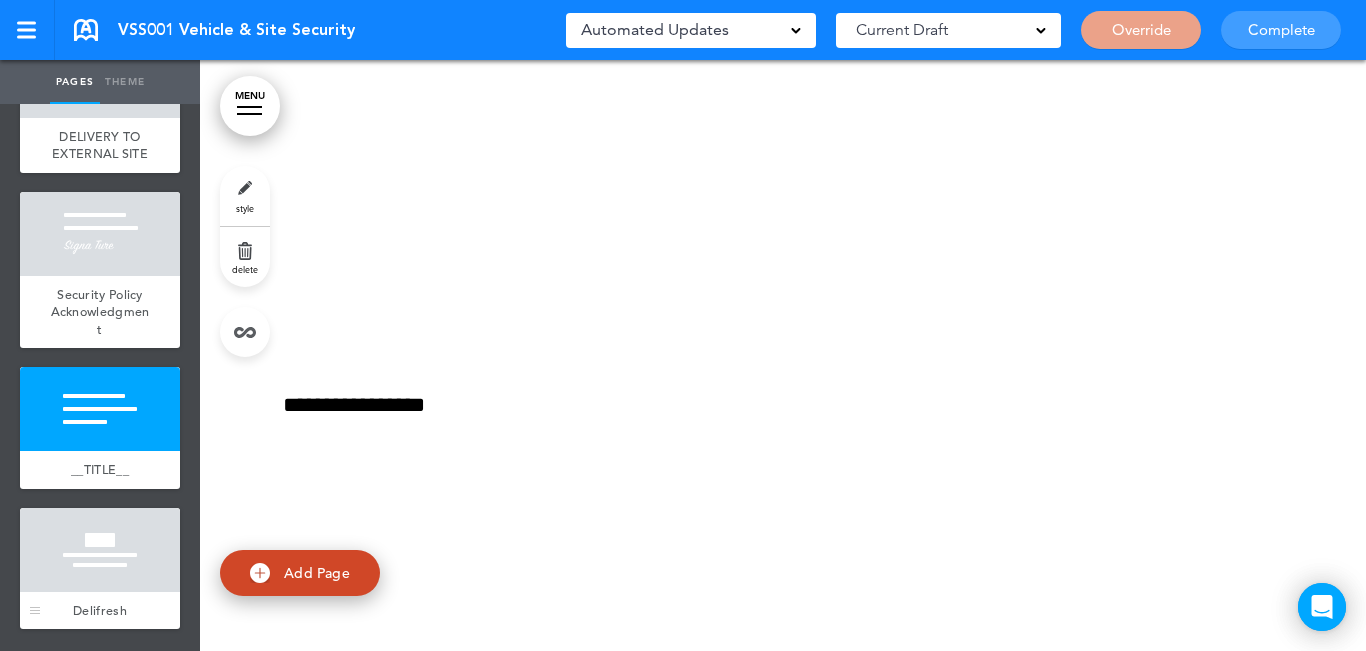 click at bounding box center [100, 550] 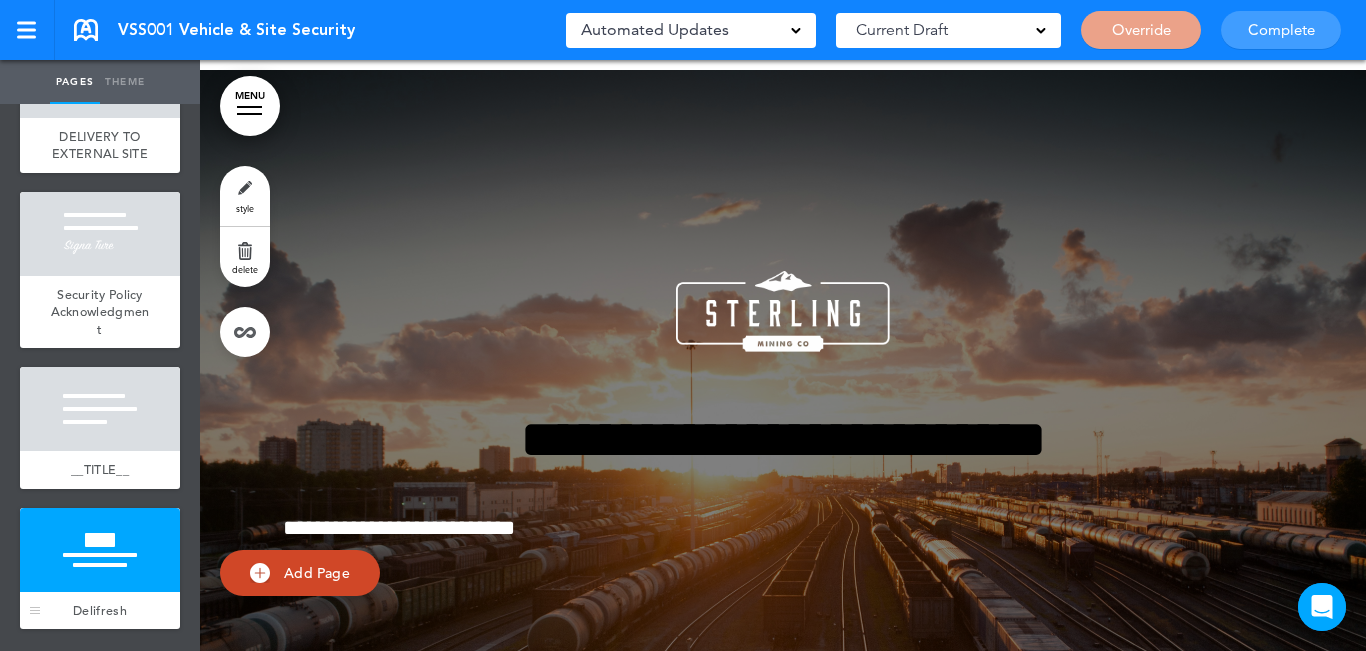 scroll, scrollTop: 5439, scrollLeft: 0, axis: vertical 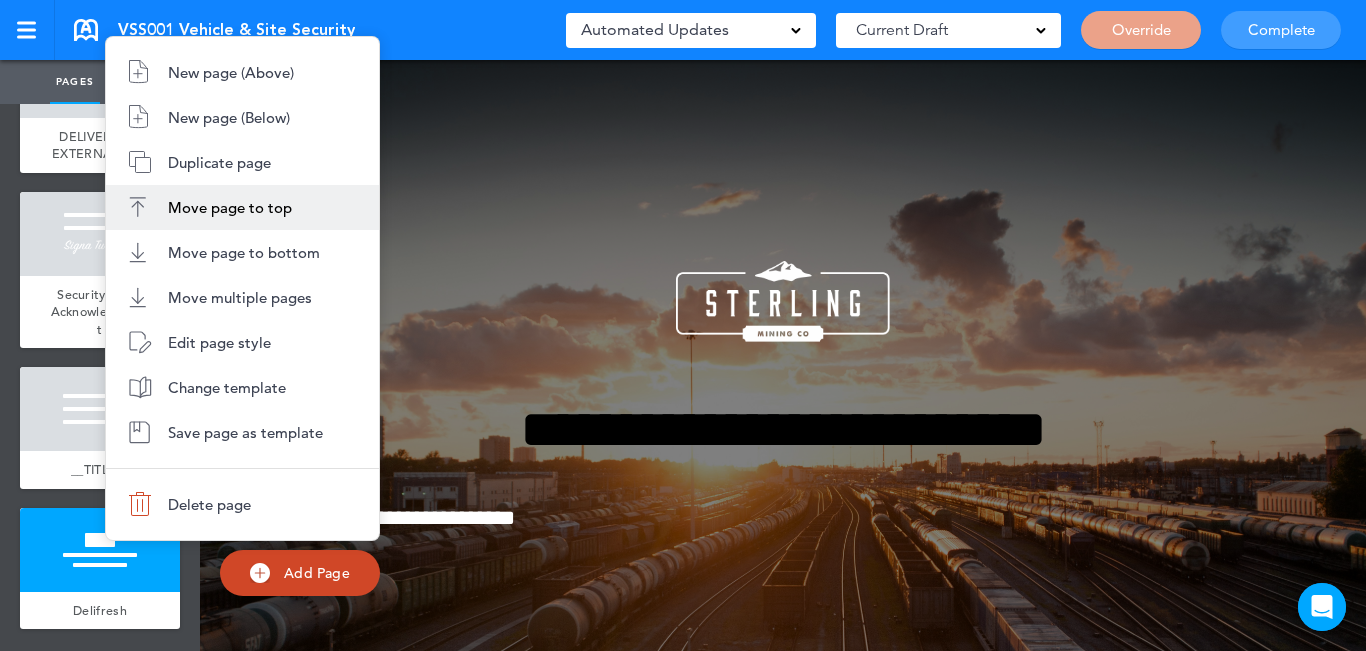 click on "Move page to top" at bounding box center (230, 207) 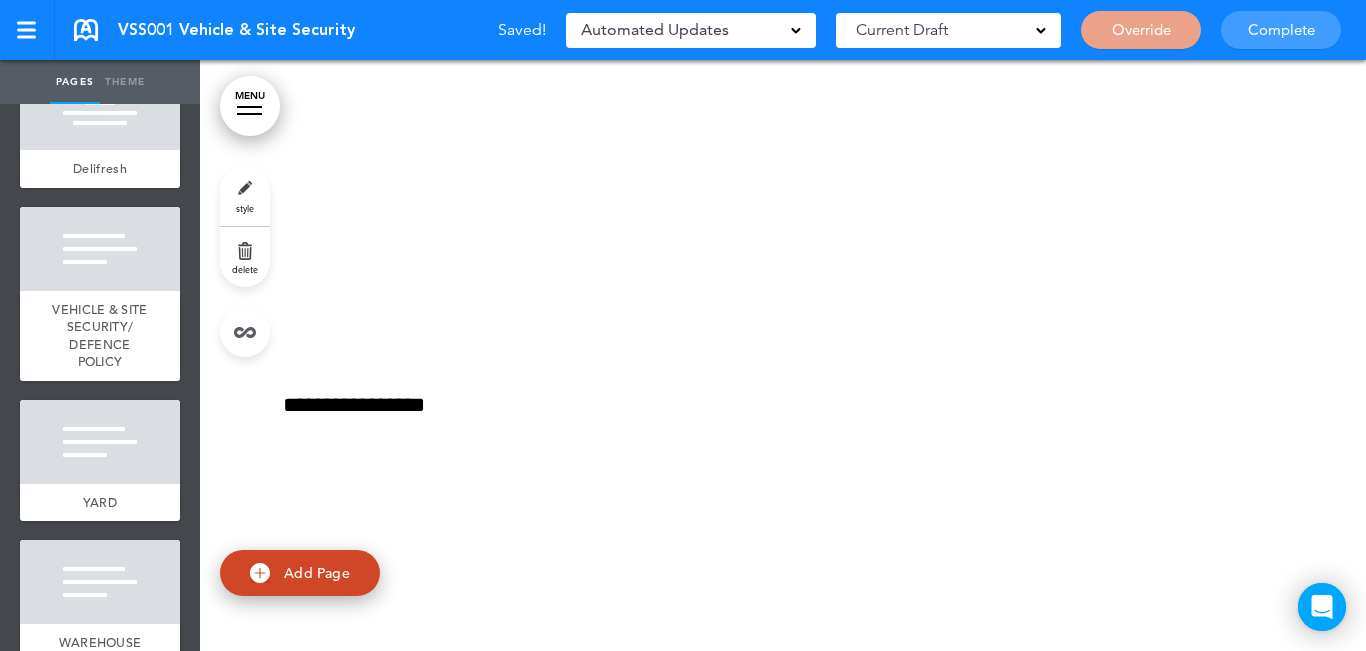 scroll, scrollTop: 0, scrollLeft: 0, axis: both 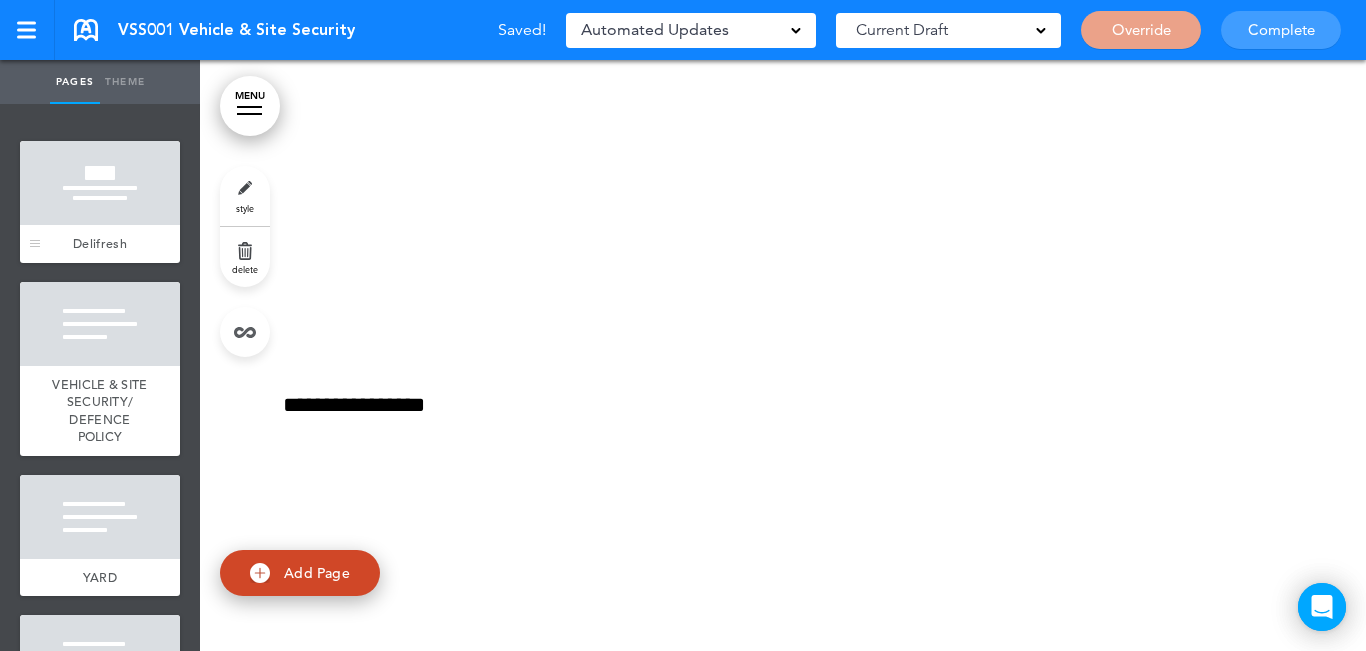 click on "Delifresh" at bounding box center [100, 244] 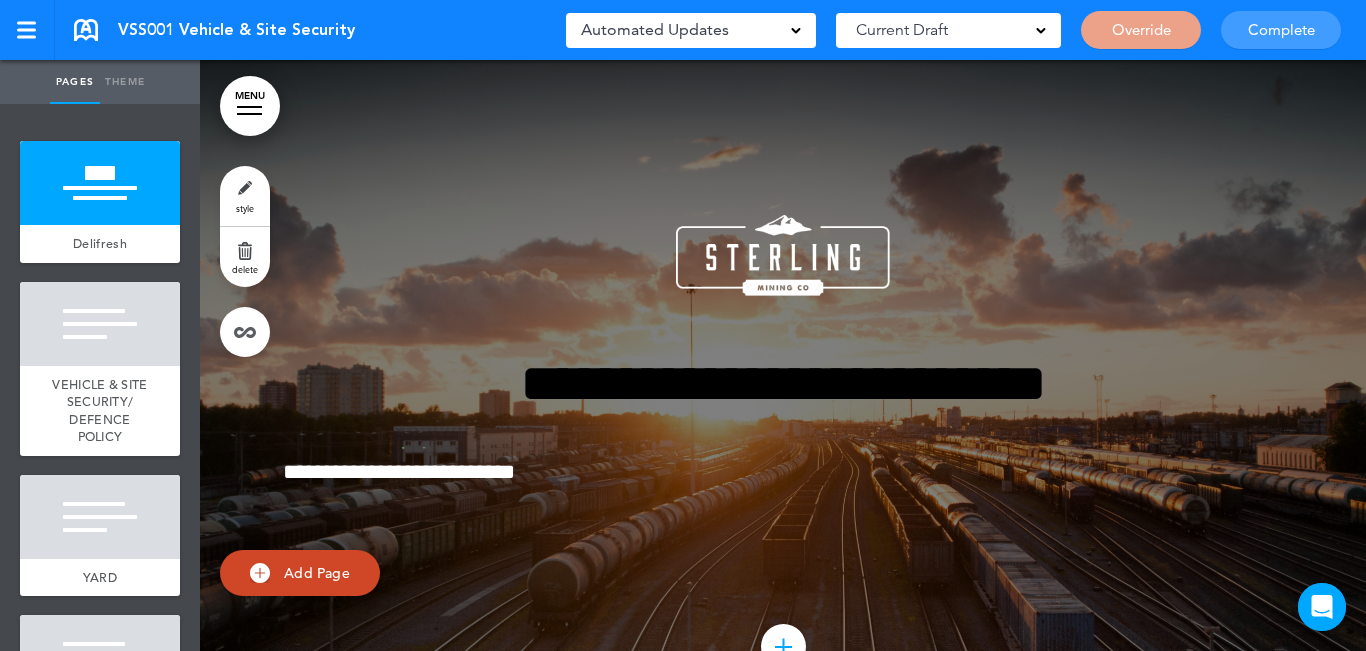 scroll, scrollTop: 0, scrollLeft: 0, axis: both 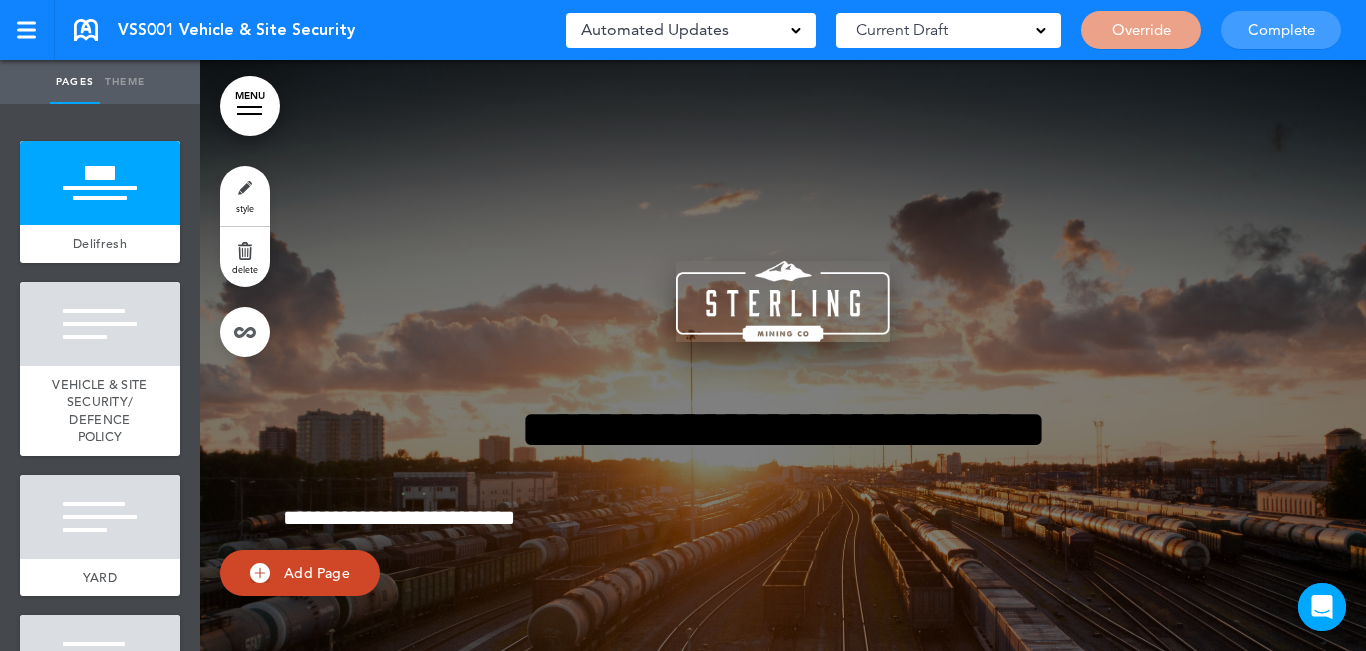 click at bounding box center (783, 301) 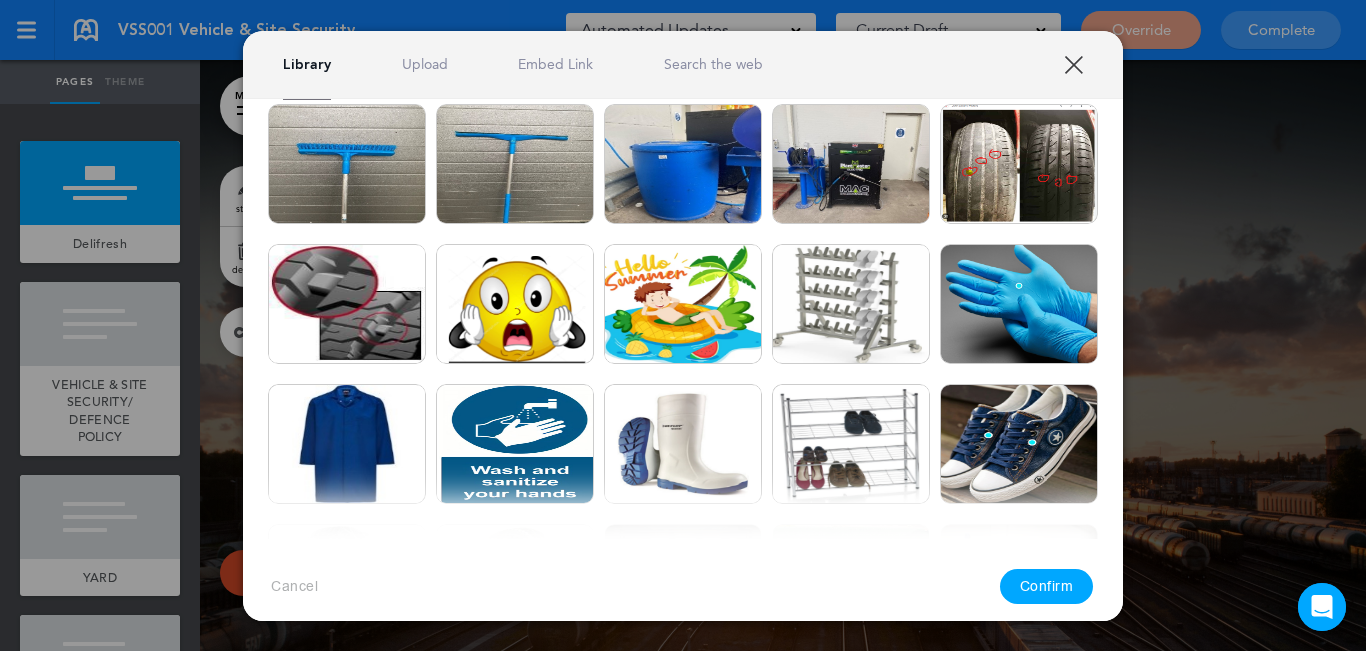scroll, scrollTop: 2700, scrollLeft: 0, axis: vertical 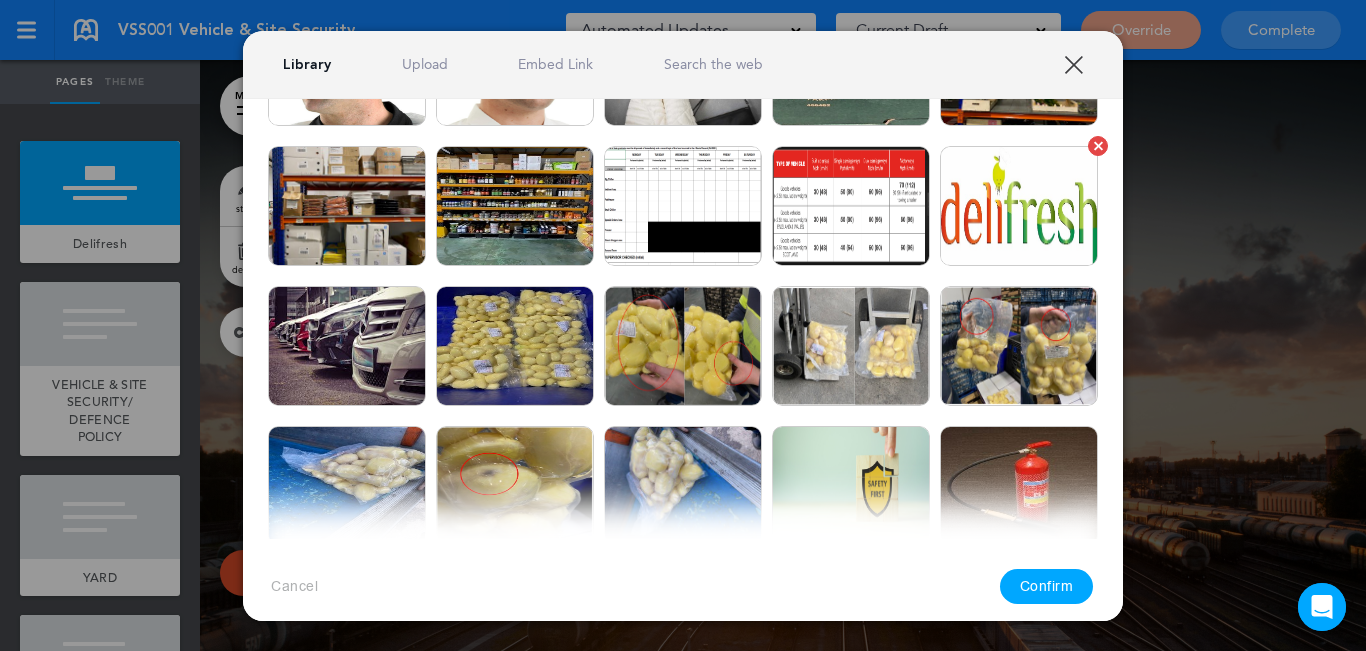 click at bounding box center (1019, 206) 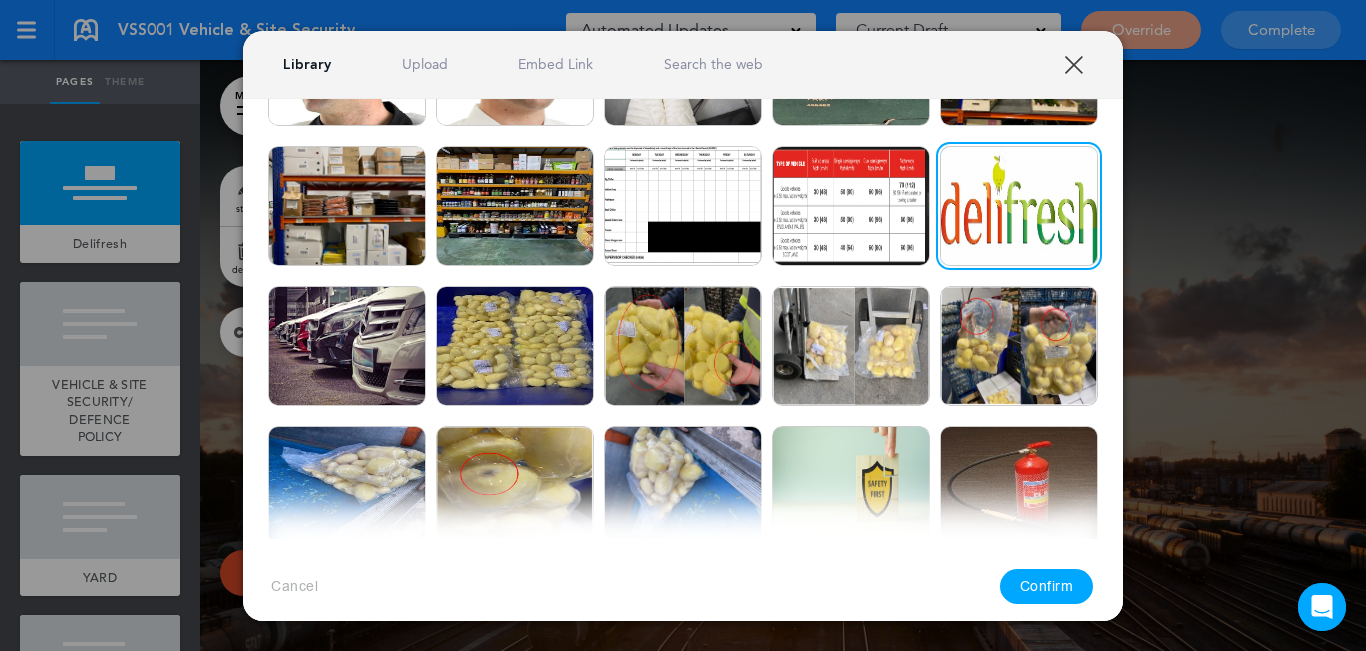 click on "Confirm" at bounding box center [1047, 586] 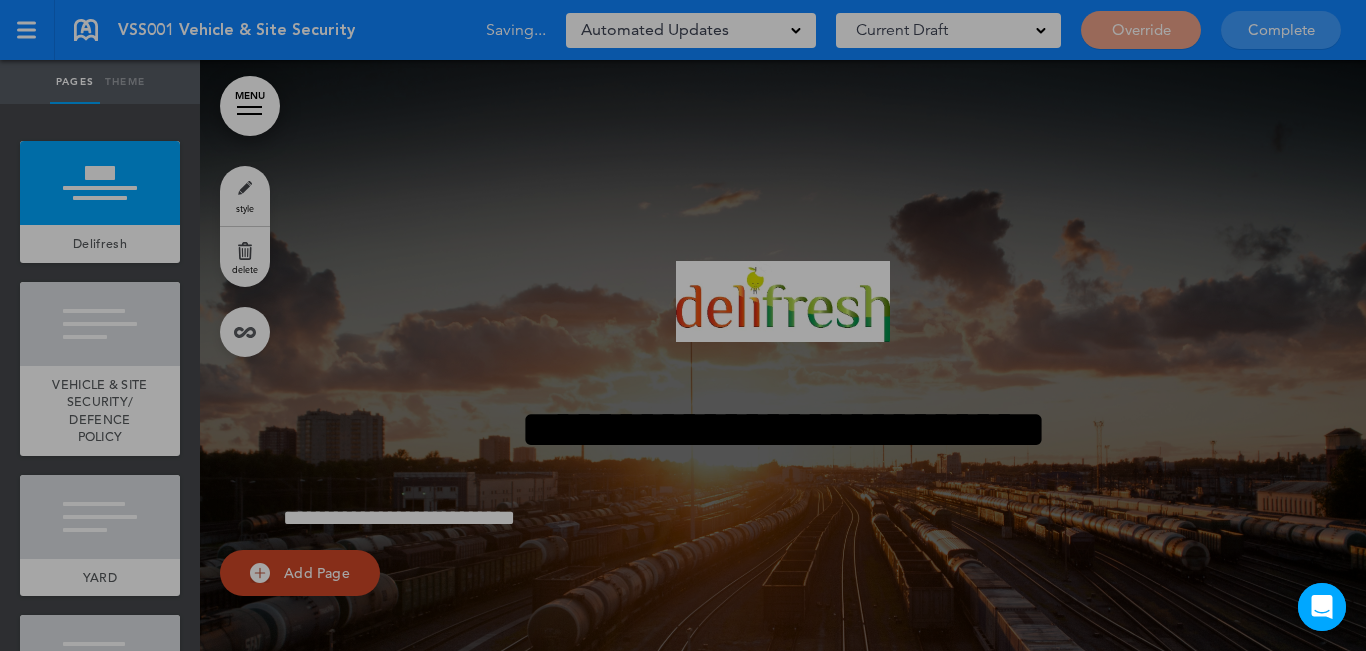 type 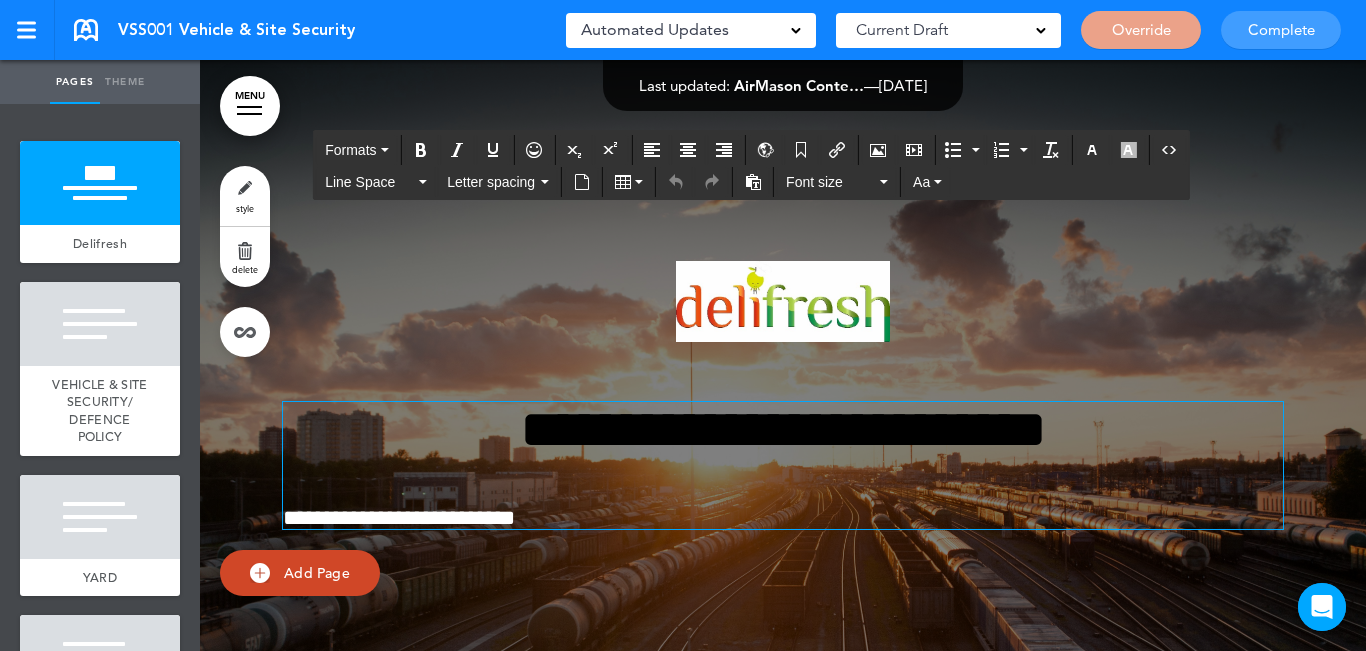 click on "**********" at bounding box center [783, 429] 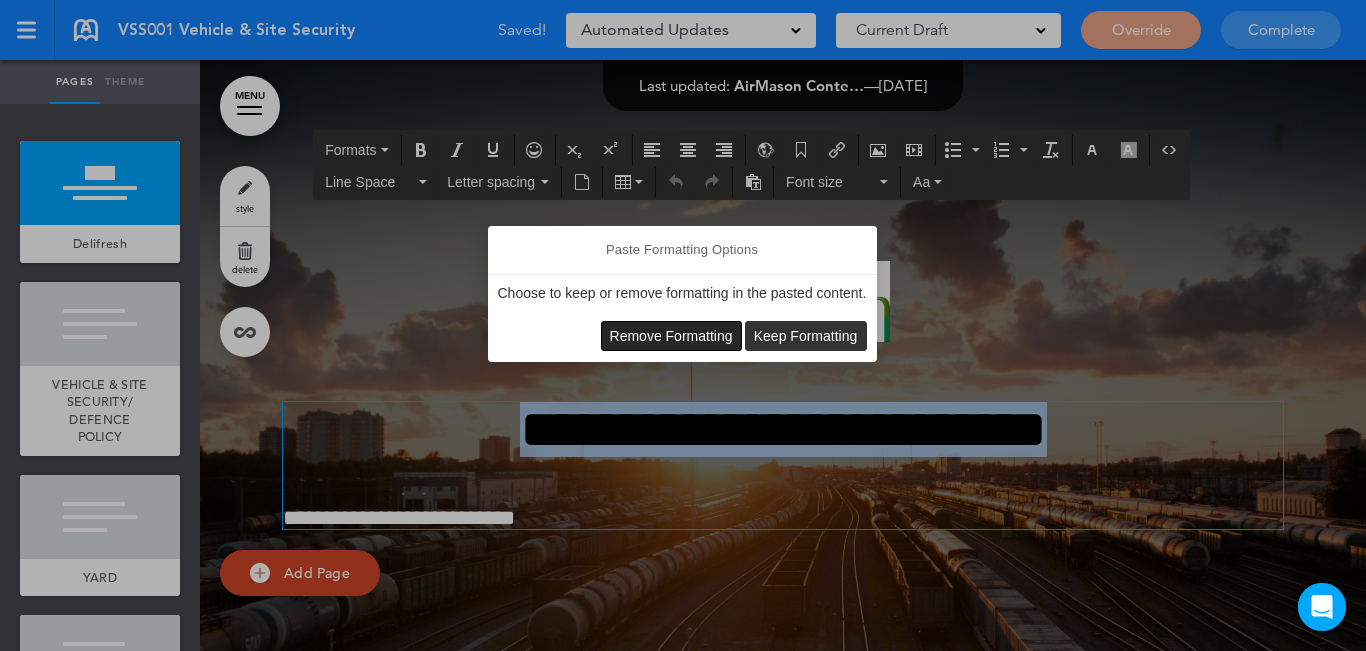 click on "Remove Formatting" at bounding box center [671, 336] 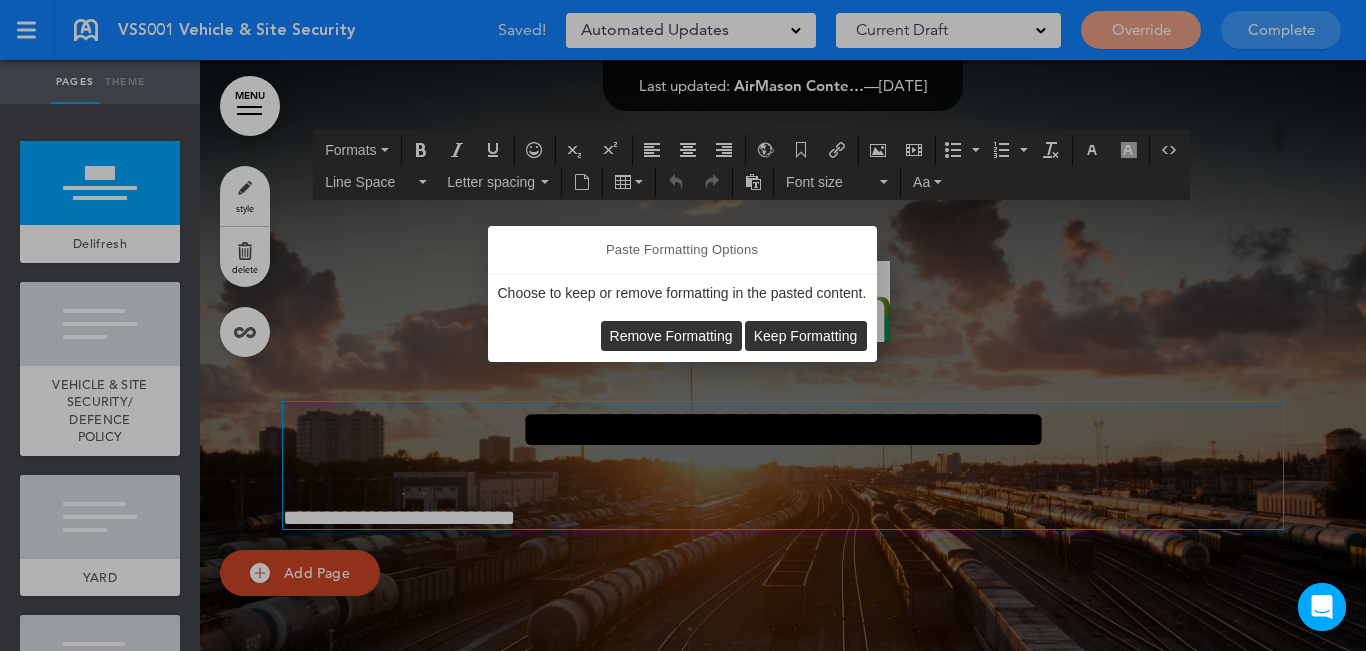type 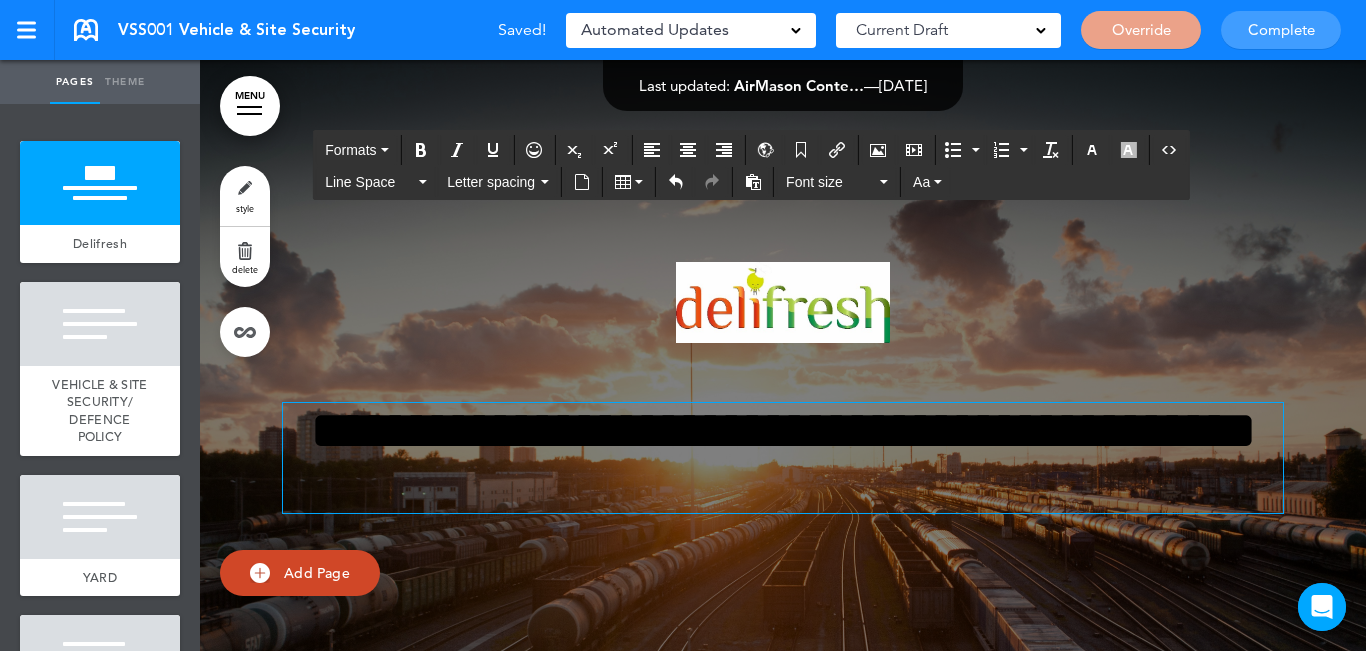 click on "style" at bounding box center (245, 196) 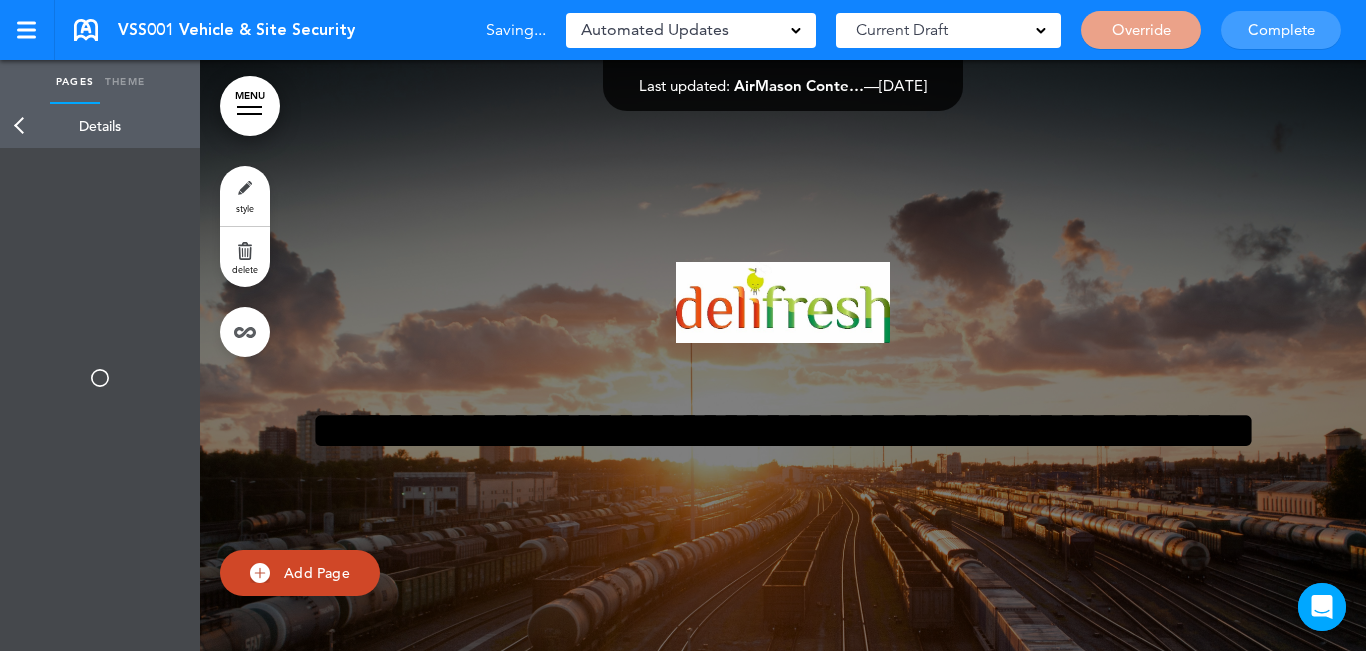type 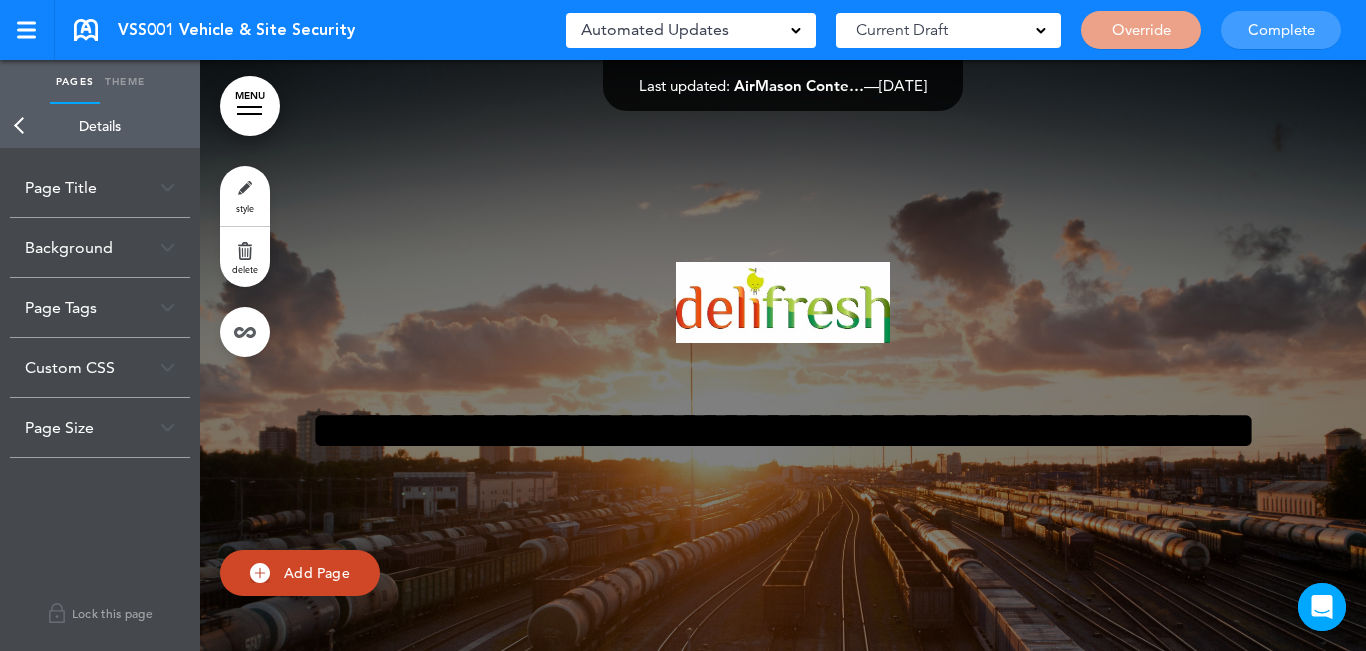 click on "Background" at bounding box center (100, 247) 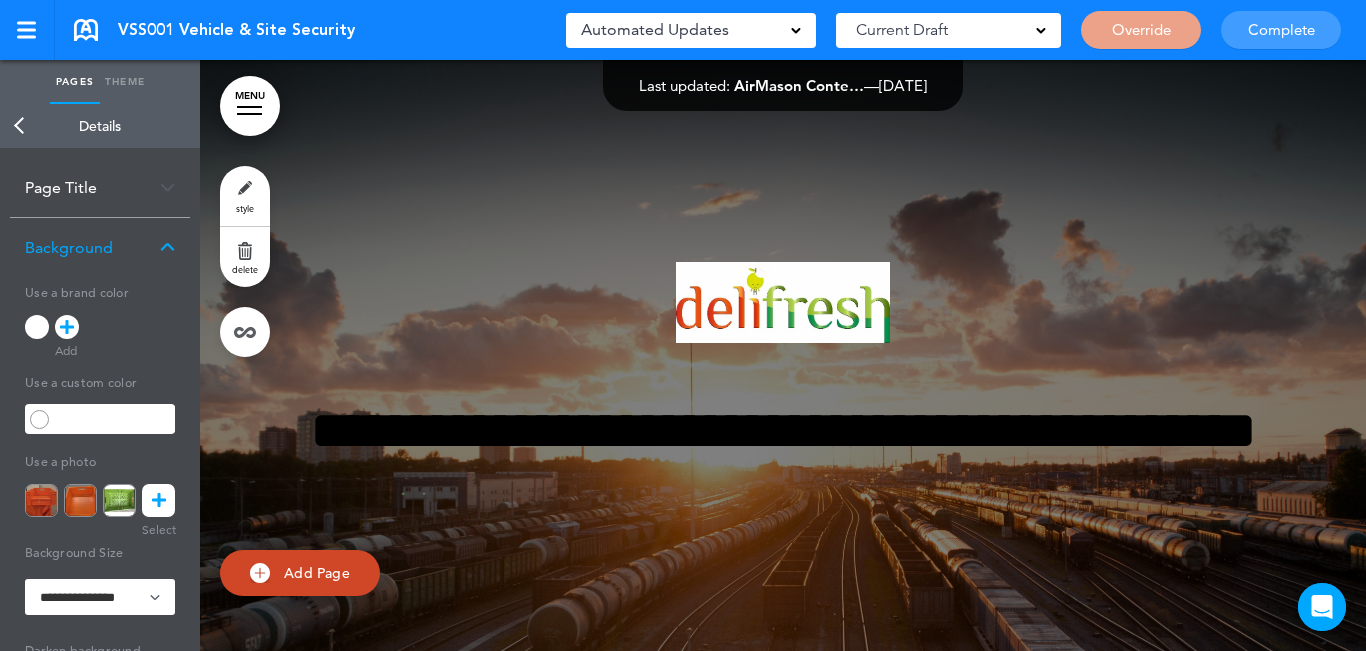 click at bounding box center (37, 327) 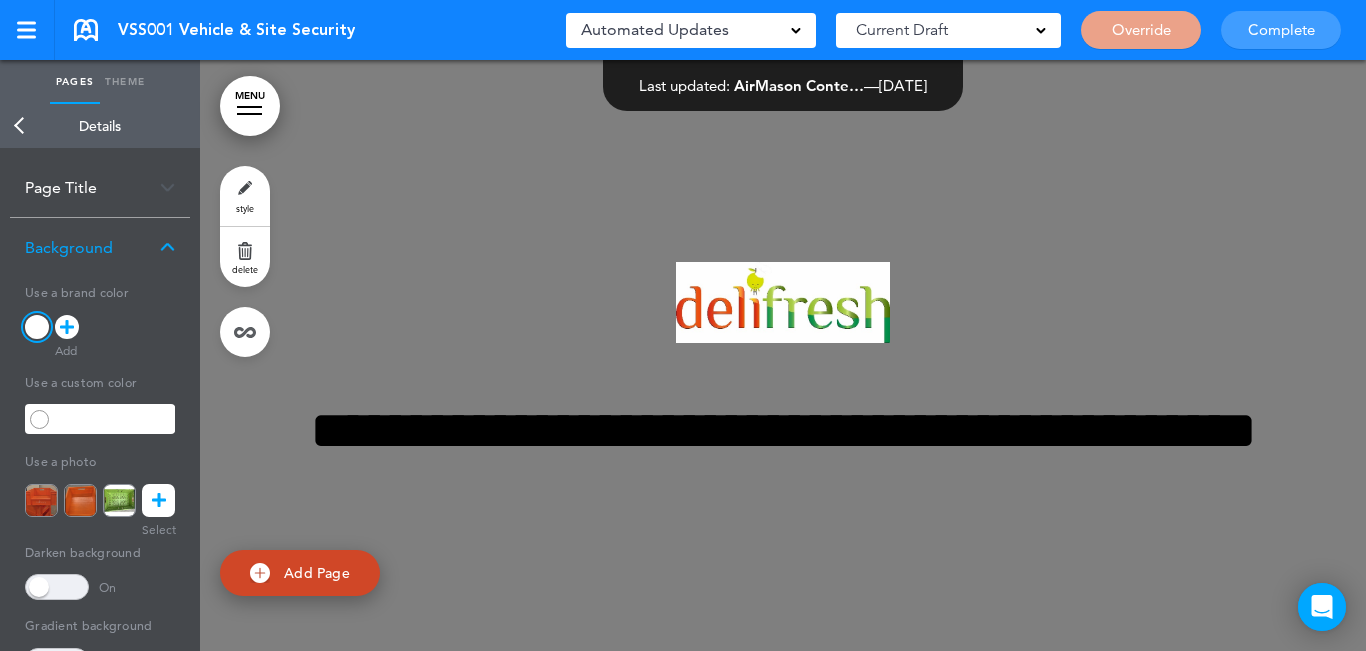 click at bounding box center (57, 587) 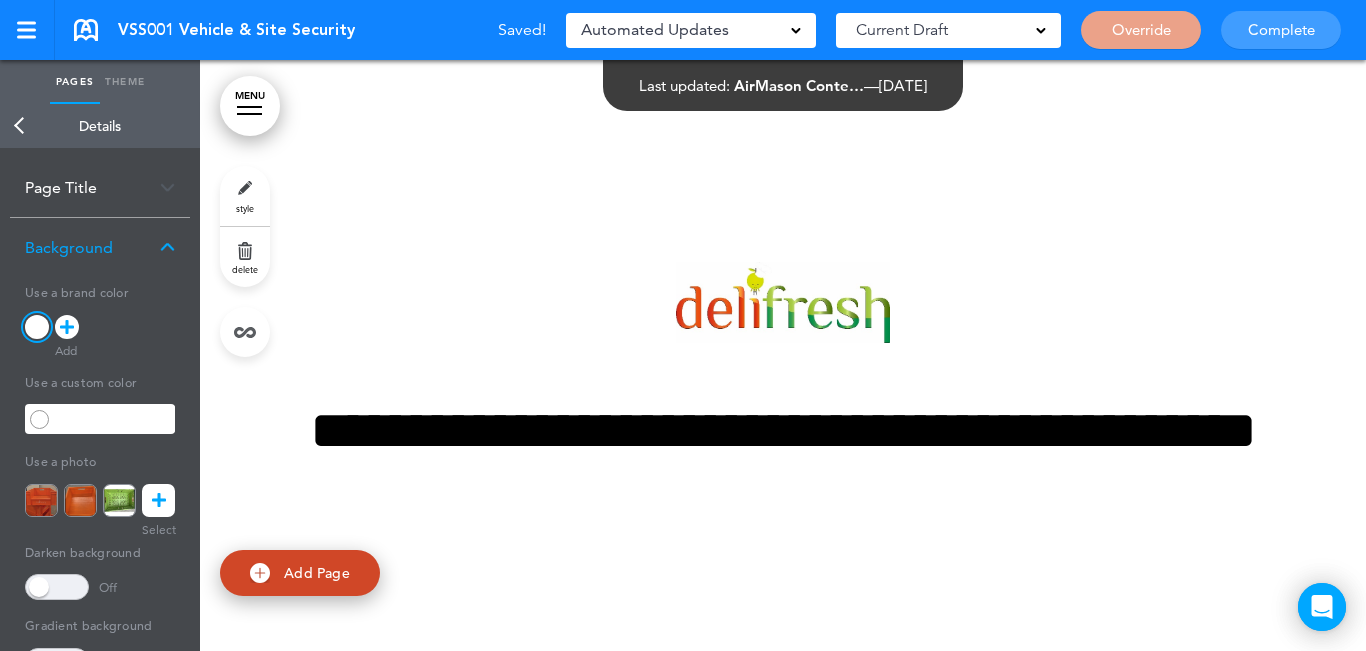 click on "Back" at bounding box center (20, 126) 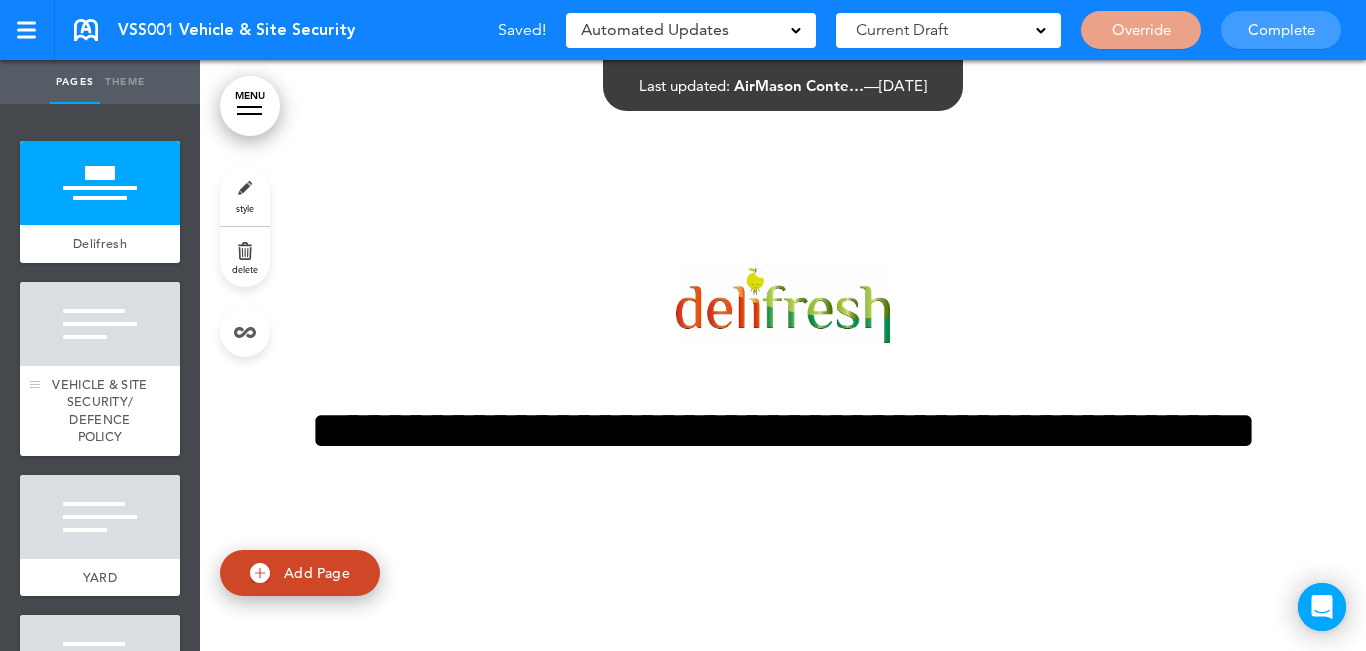 click at bounding box center (100, 324) 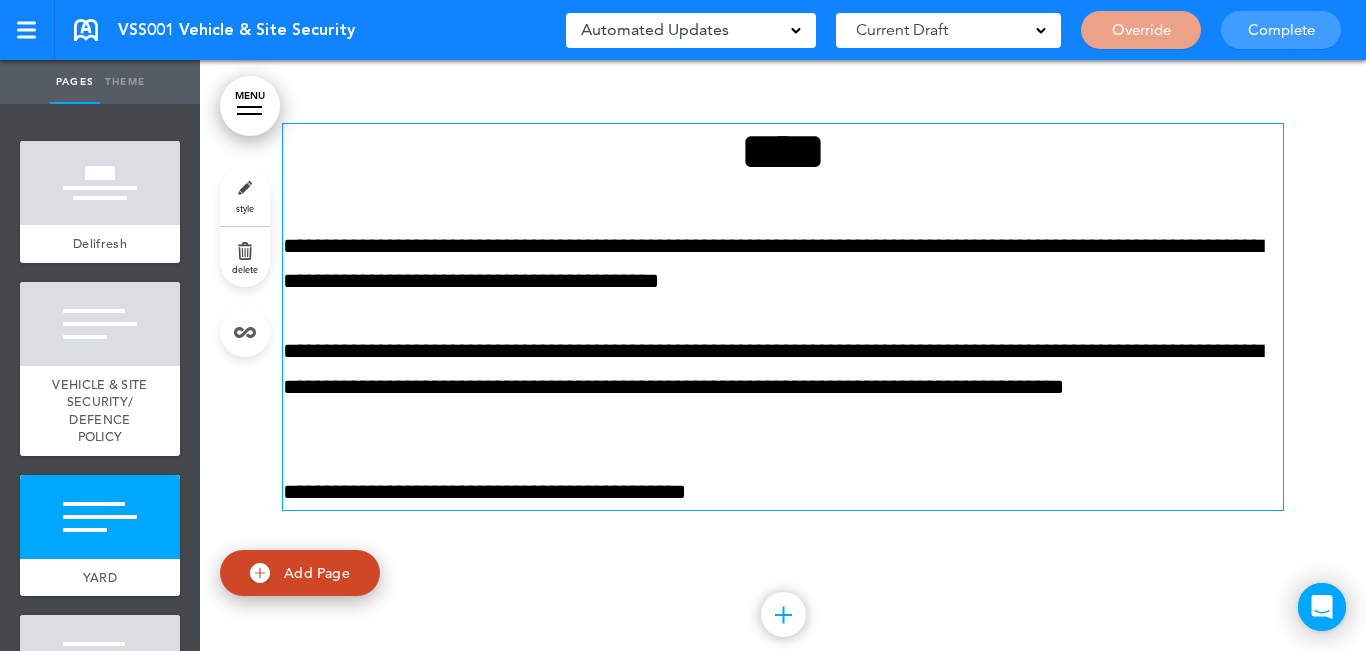 scroll, scrollTop: 1520, scrollLeft: 0, axis: vertical 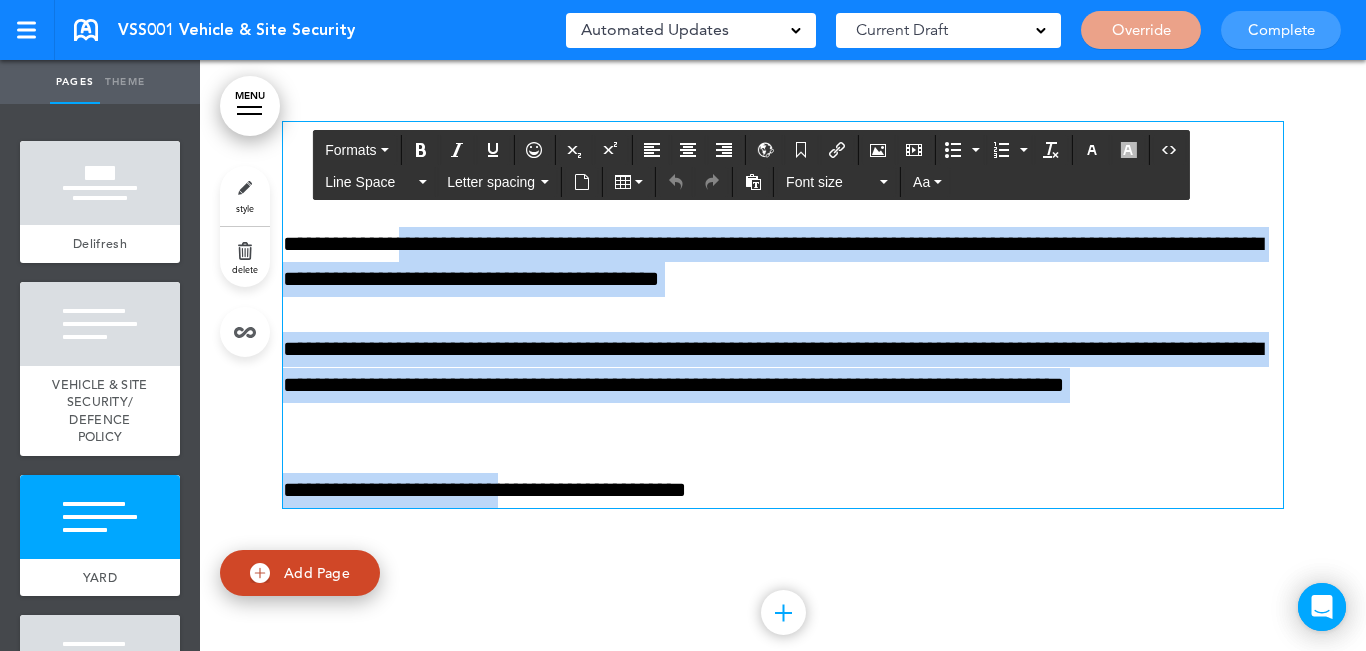 drag, startPoint x: 409, startPoint y: 248, endPoint x: 547, endPoint y: 522, distance: 306.78983 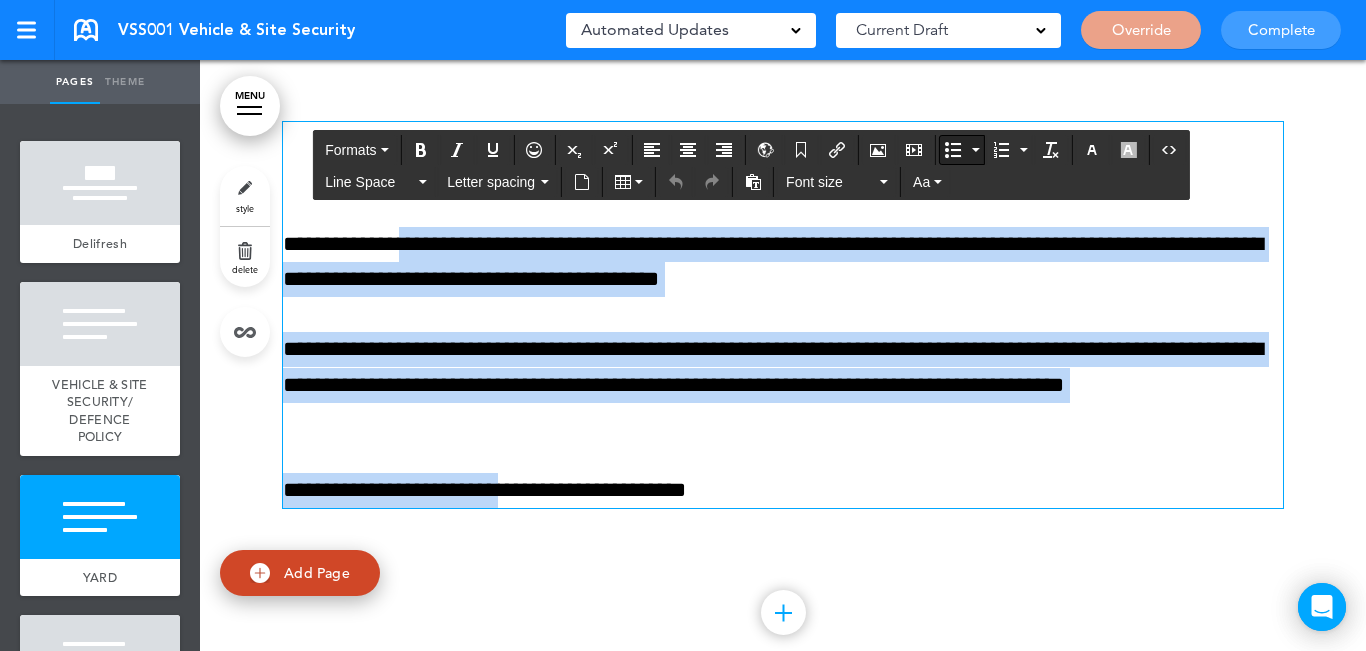 click at bounding box center [953, 150] 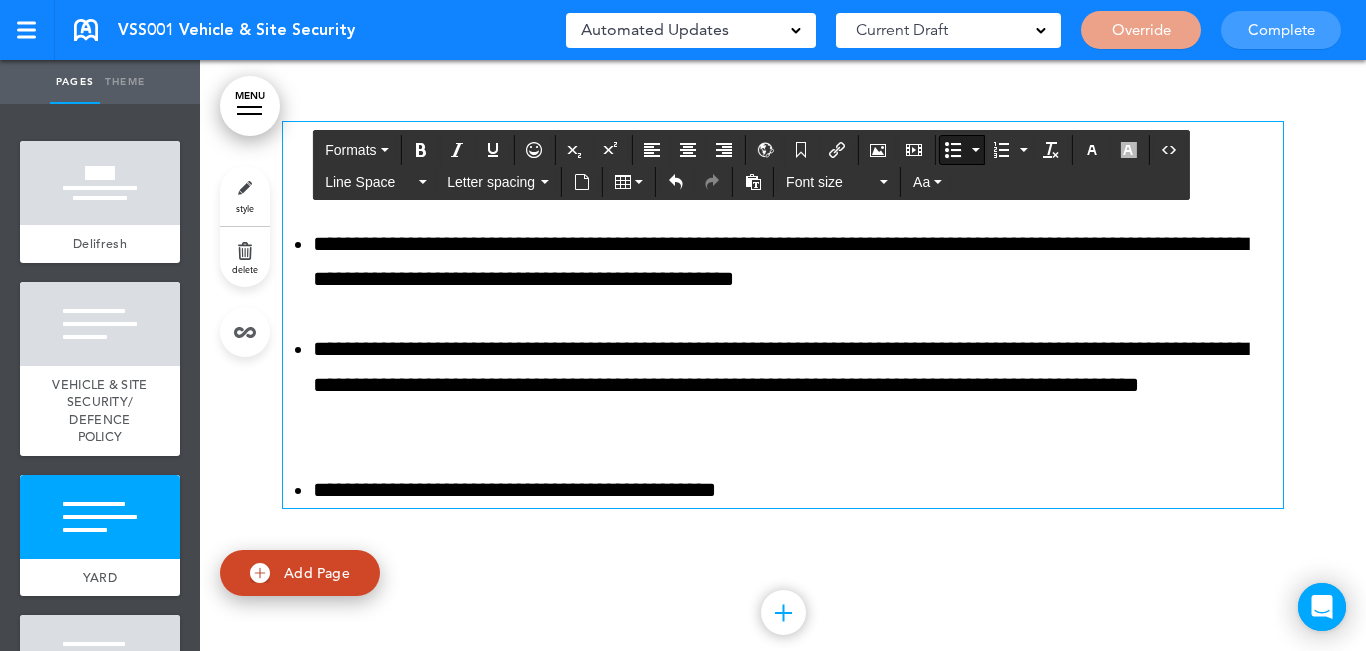 click on "**********" at bounding box center [783, 340] 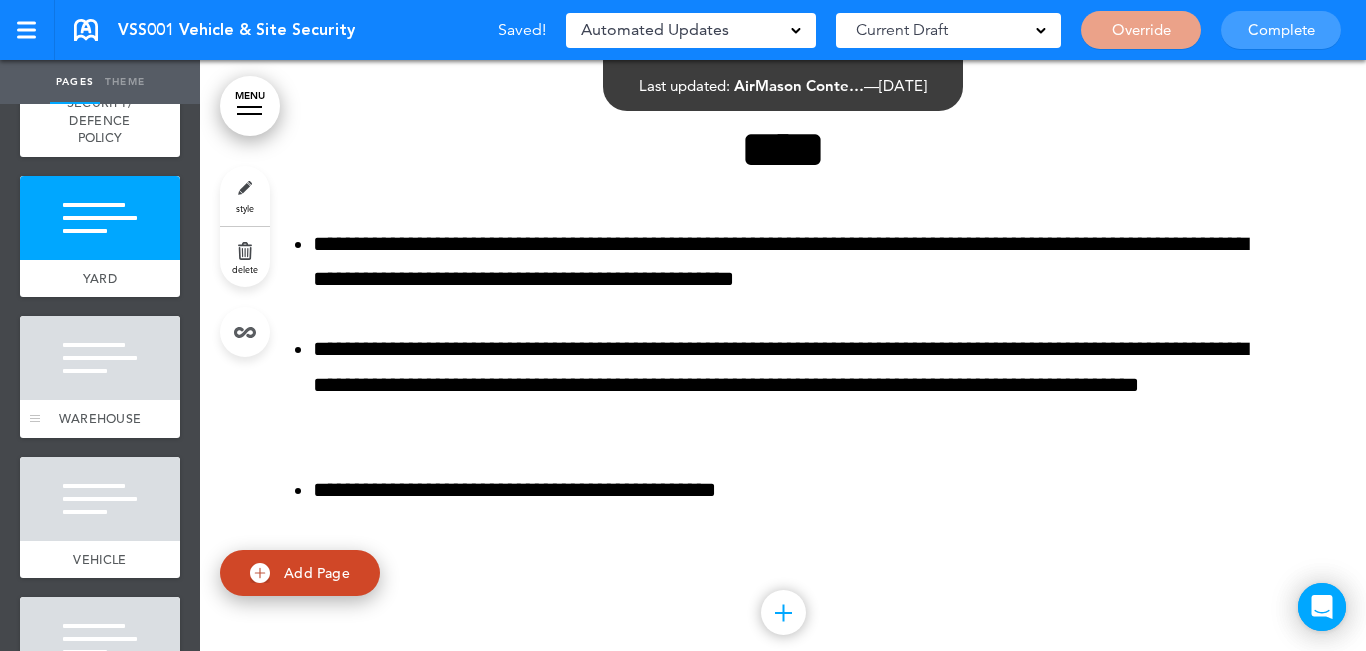 scroll, scrollTop: 300, scrollLeft: 0, axis: vertical 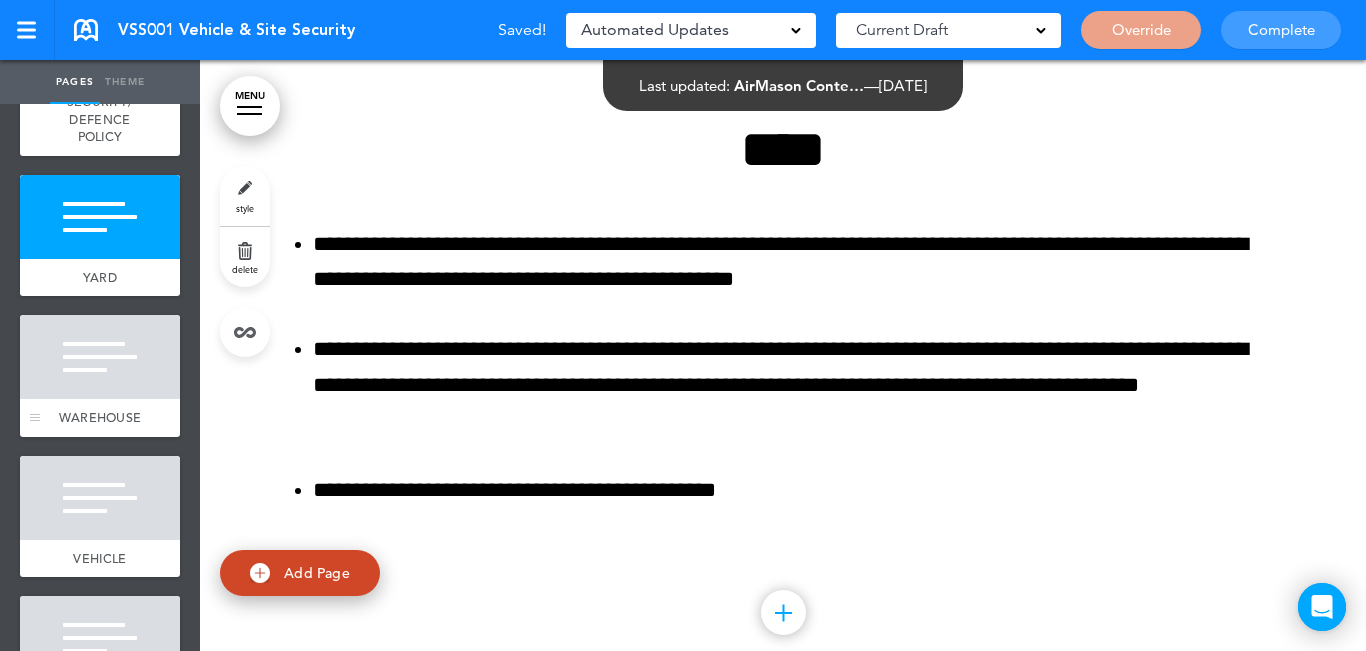 click at bounding box center [100, 357] 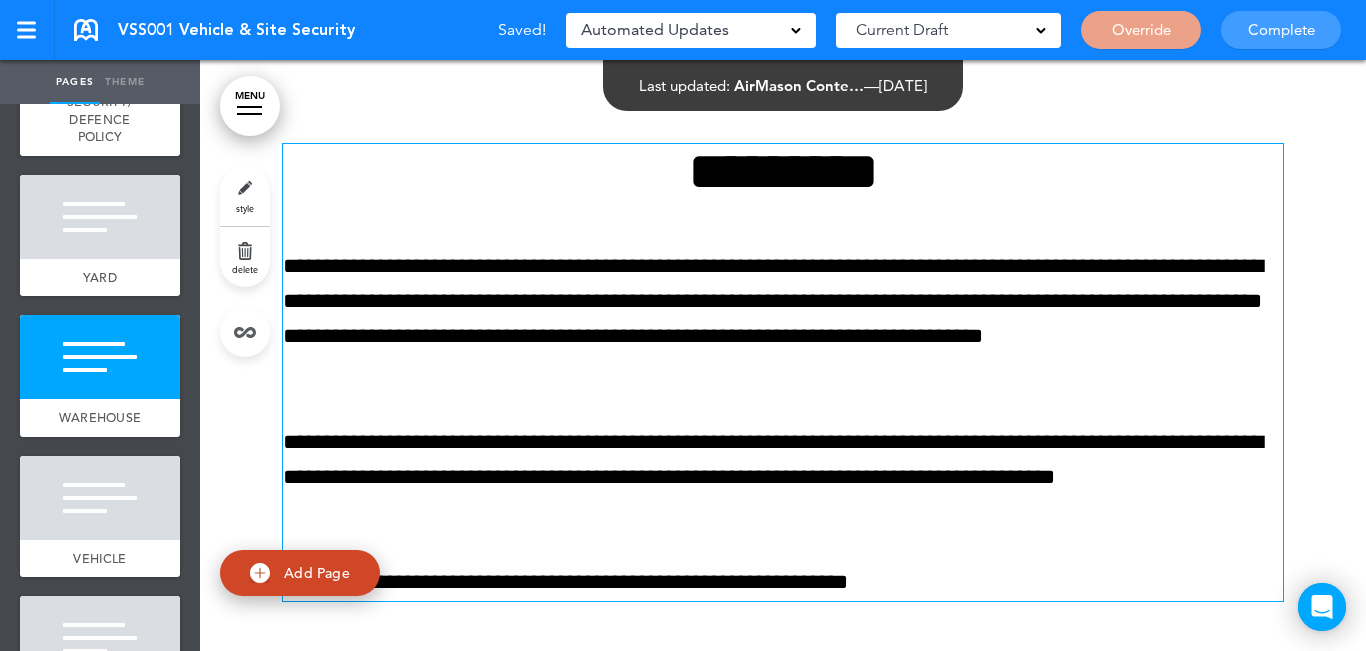 scroll, scrollTop: 2160, scrollLeft: 0, axis: vertical 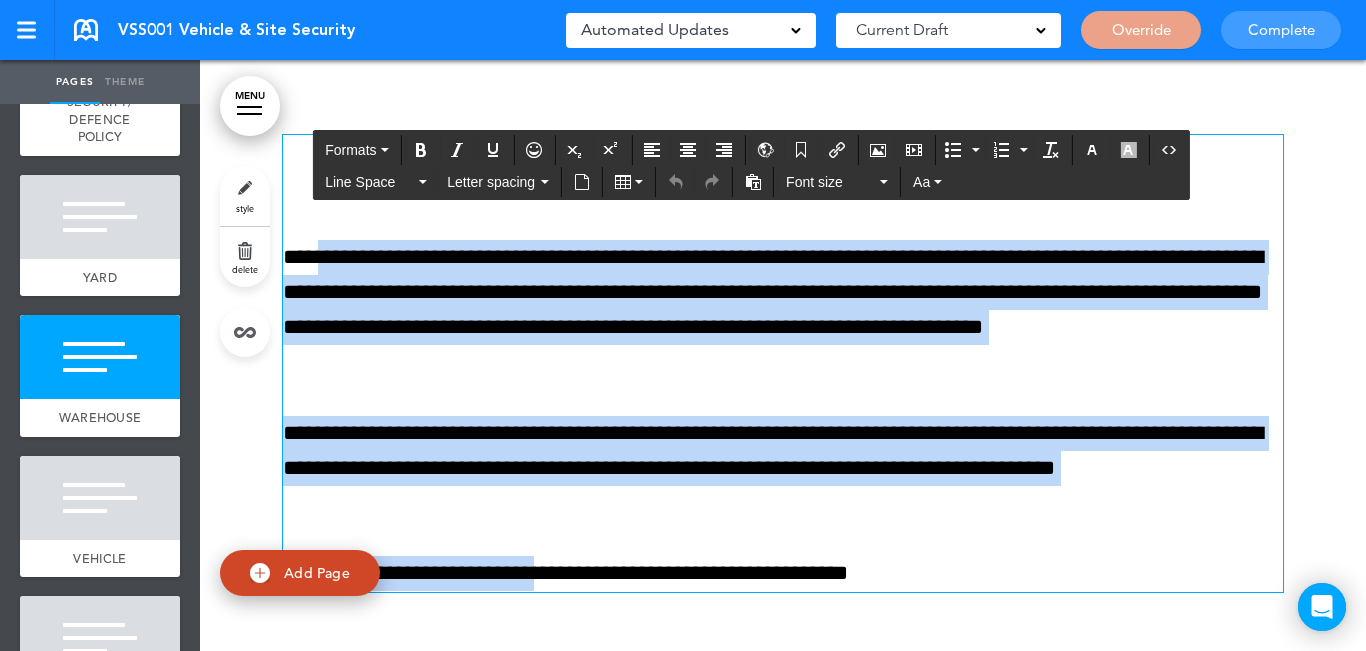 drag, startPoint x: 330, startPoint y: 262, endPoint x: 609, endPoint y: 551, distance: 401.69888 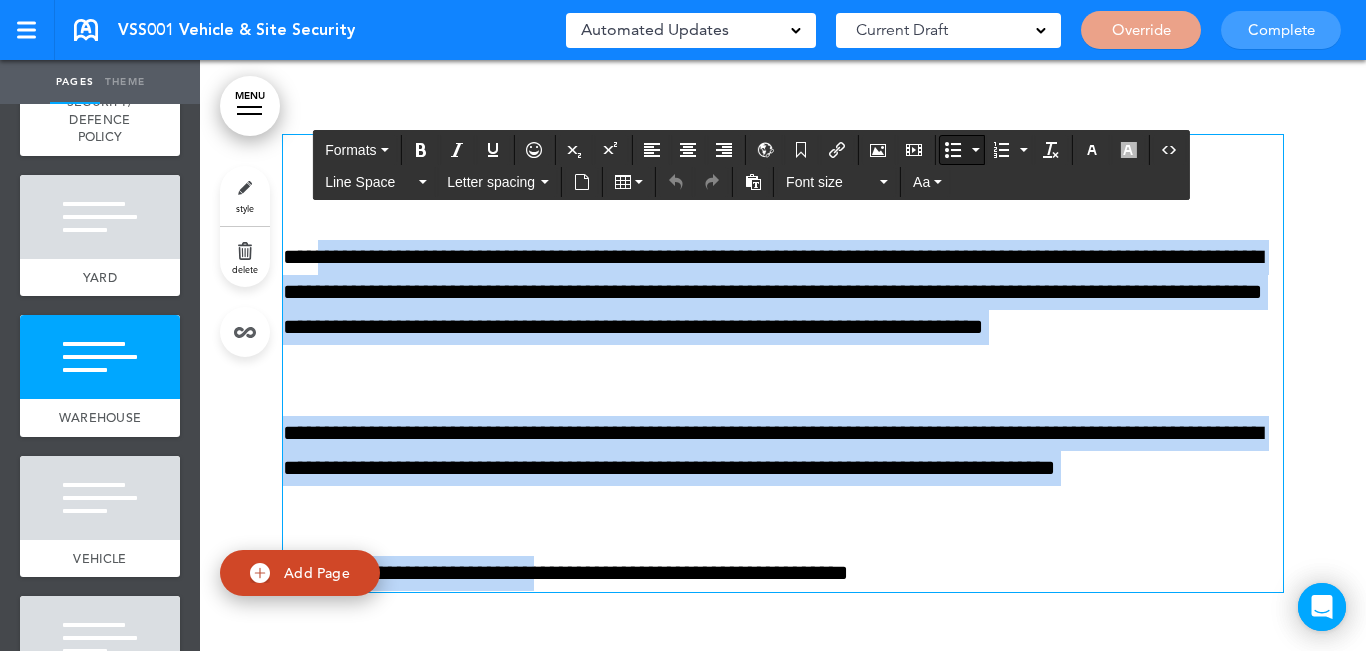click at bounding box center (953, 150) 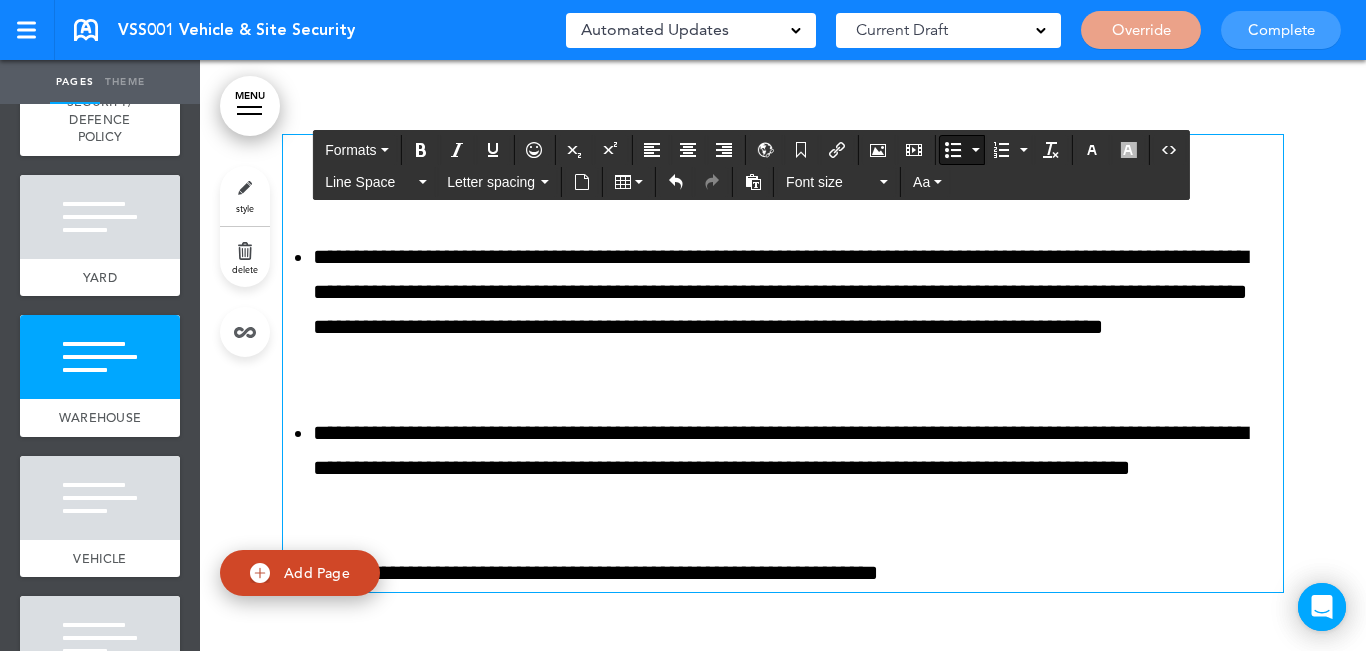 click at bounding box center (783, 388) 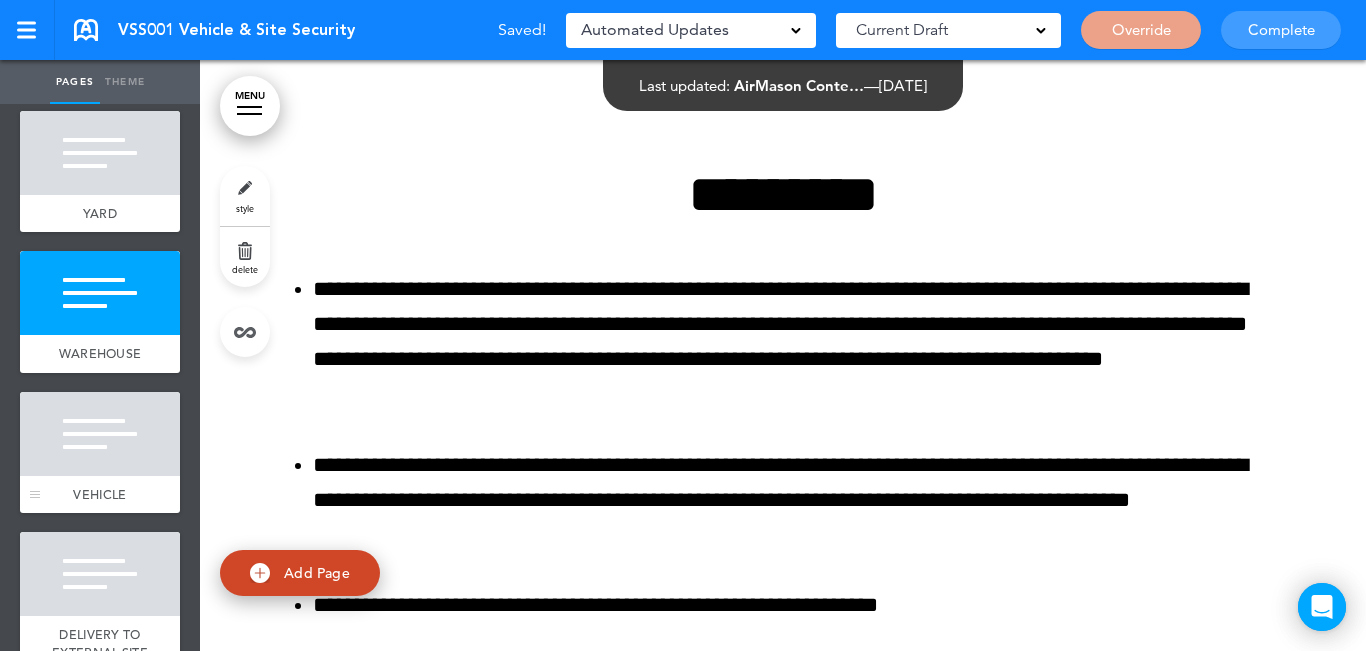 scroll, scrollTop: 400, scrollLeft: 0, axis: vertical 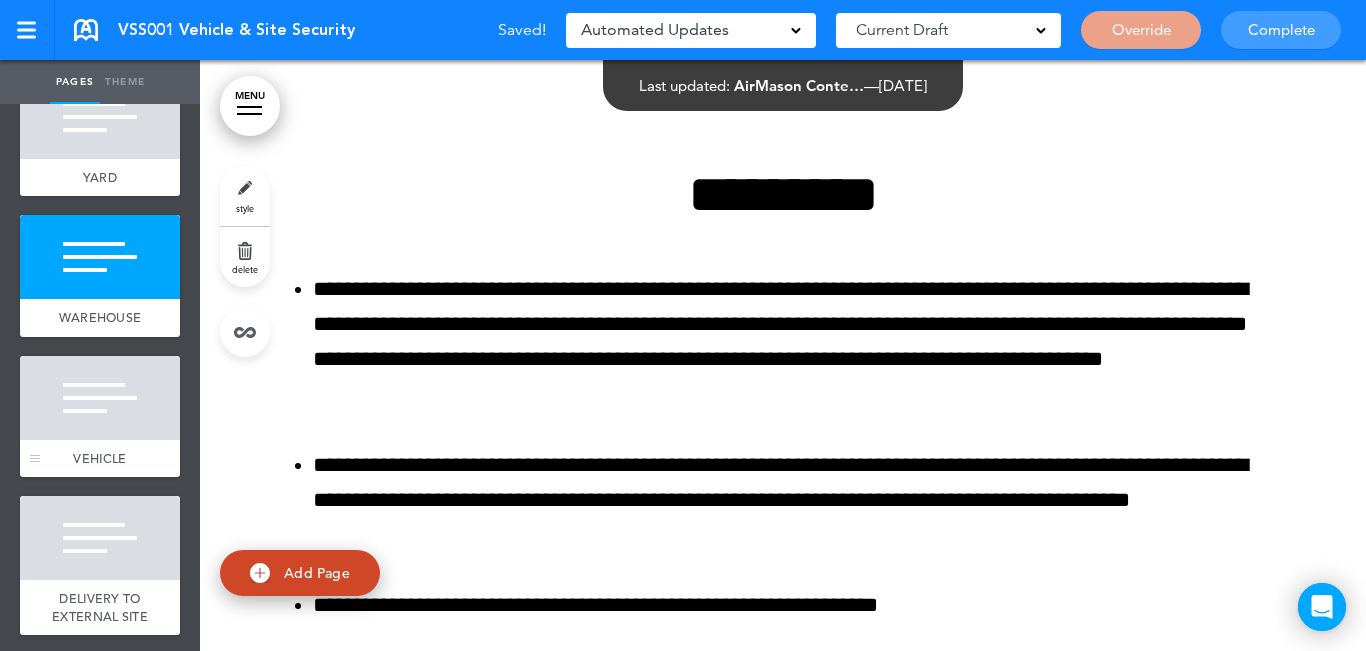 click at bounding box center (100, 398) 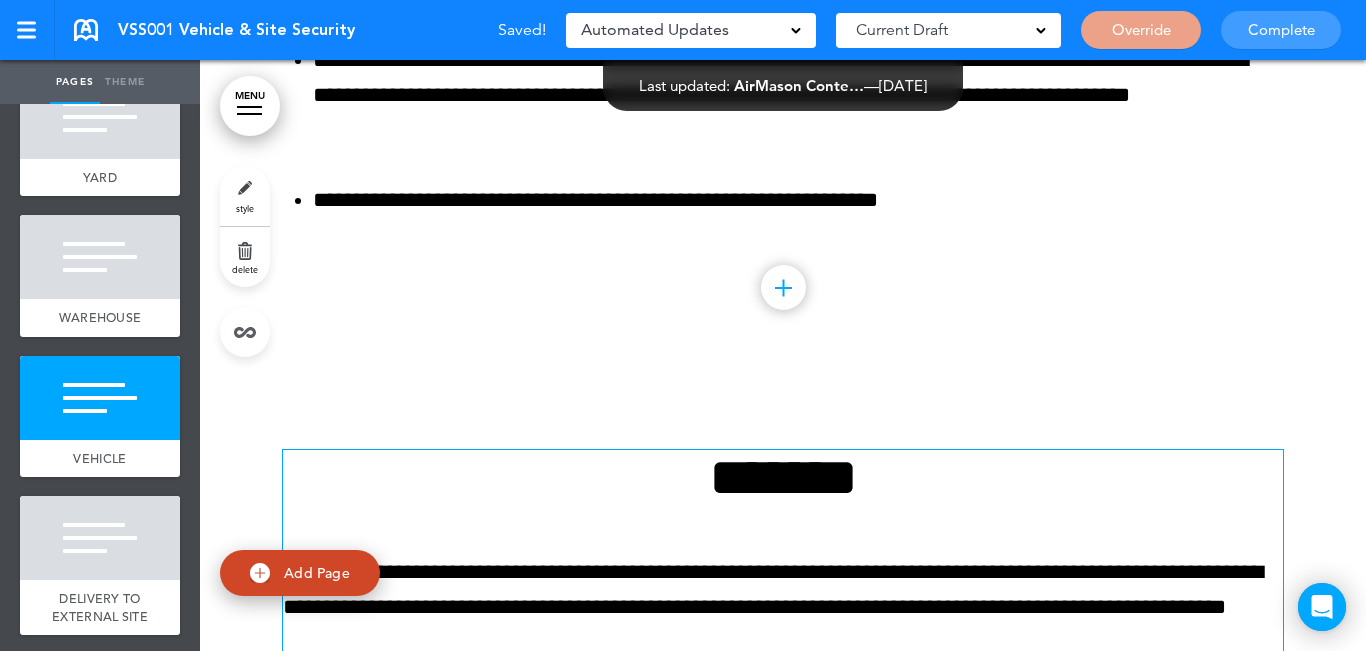 scroll, scrollTop: 2880, scrollLeft: 0, axis: vertical 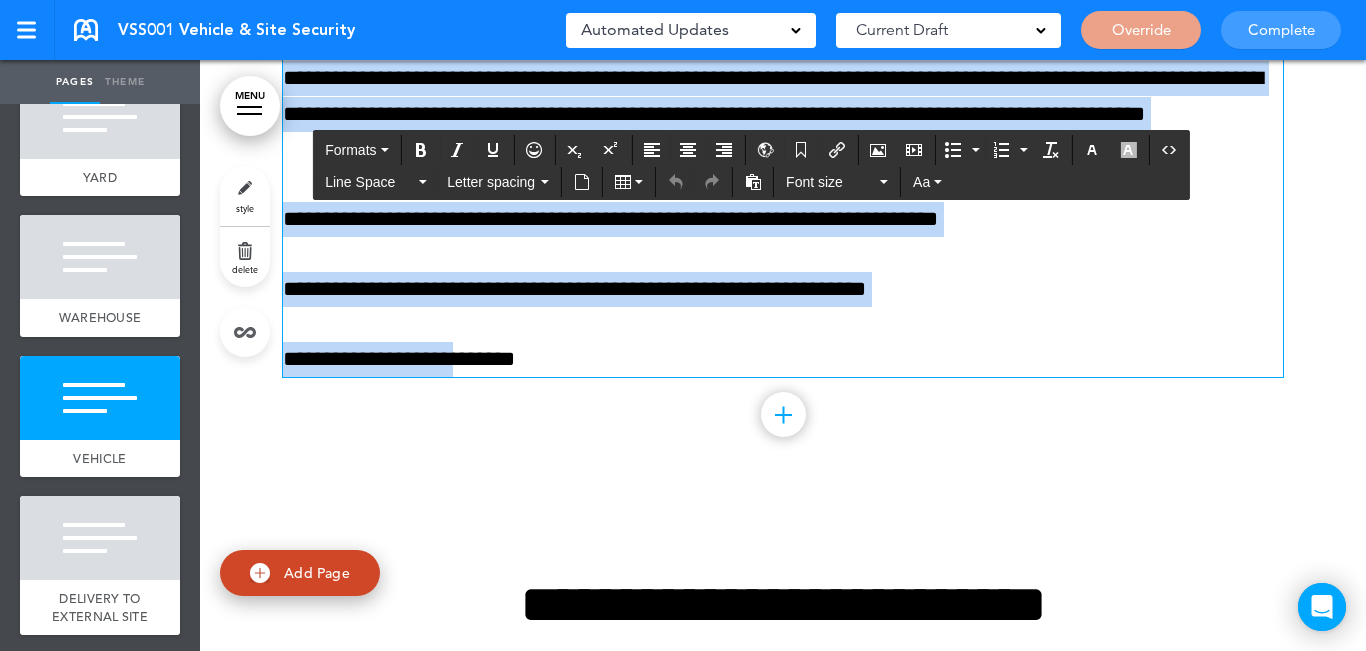 drag, startPoint x: 329, startPoint y: 246, endPoint x: 613, endPoint y: 347, distance: 301.42496 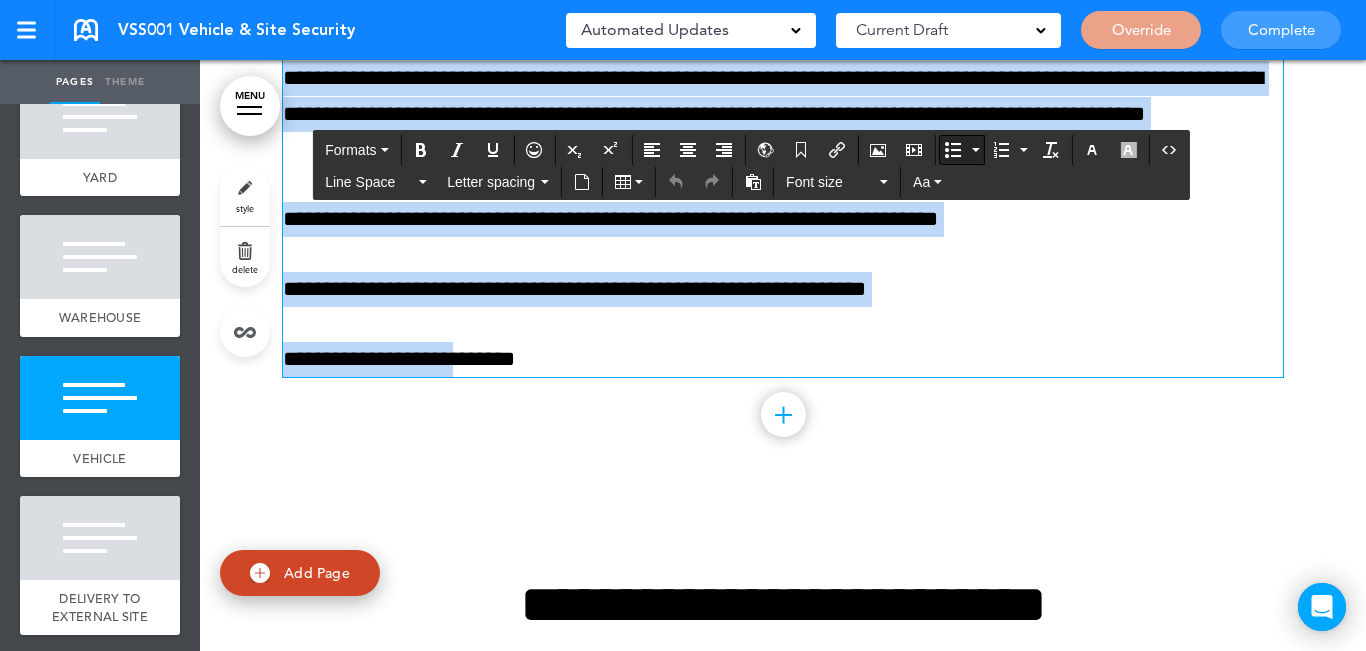 click at bounding box center (953, 150) 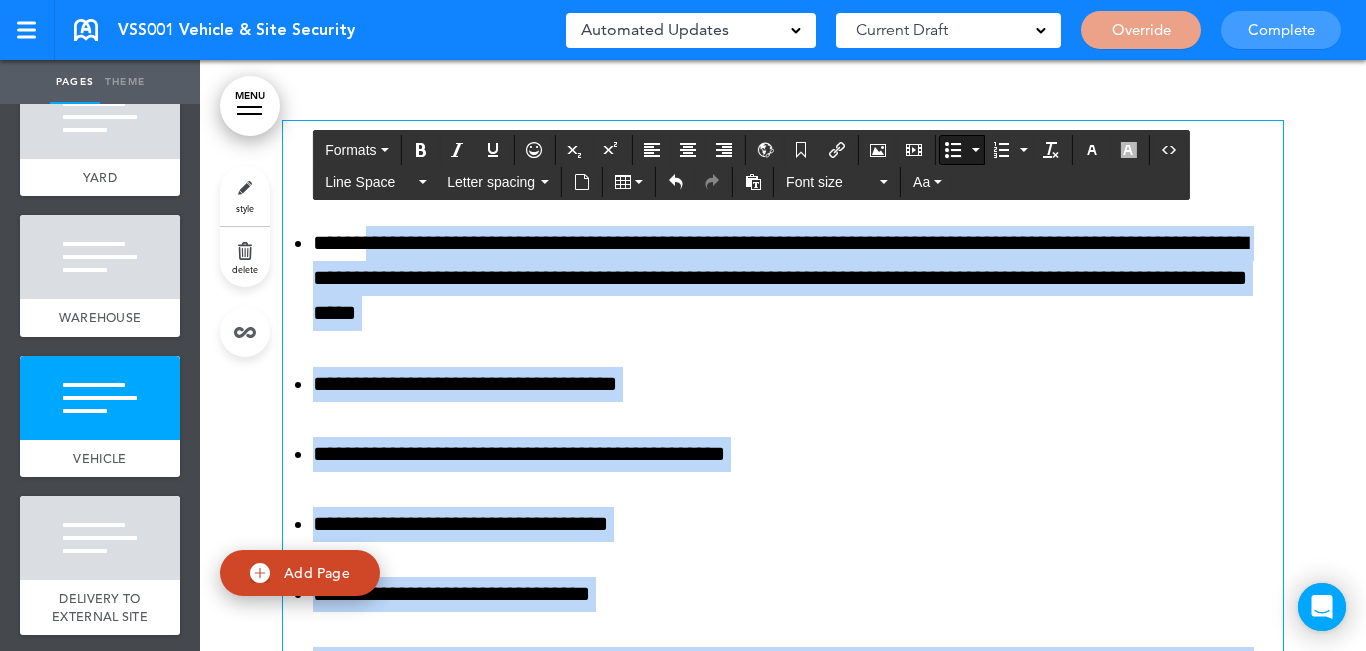 scroll, scrollTop: 2880, scrollLeft: 0, axis: vertical 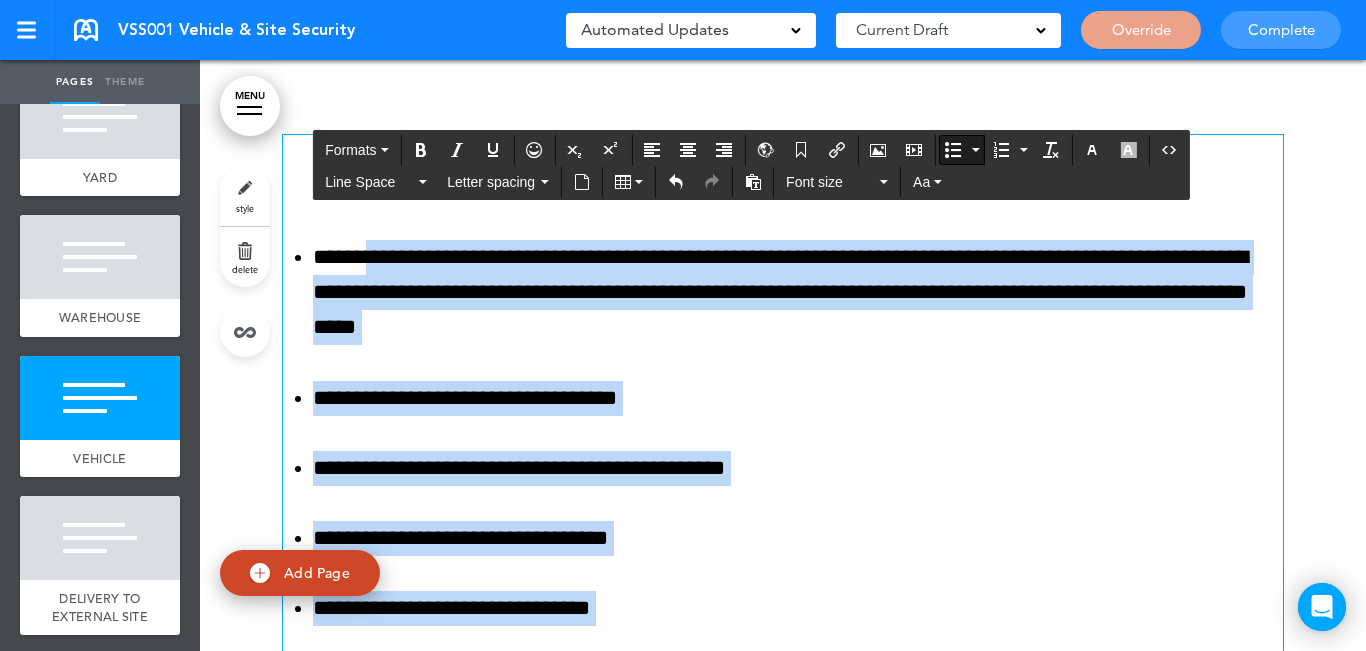 click on "**********" at bounding box center [783, 608] 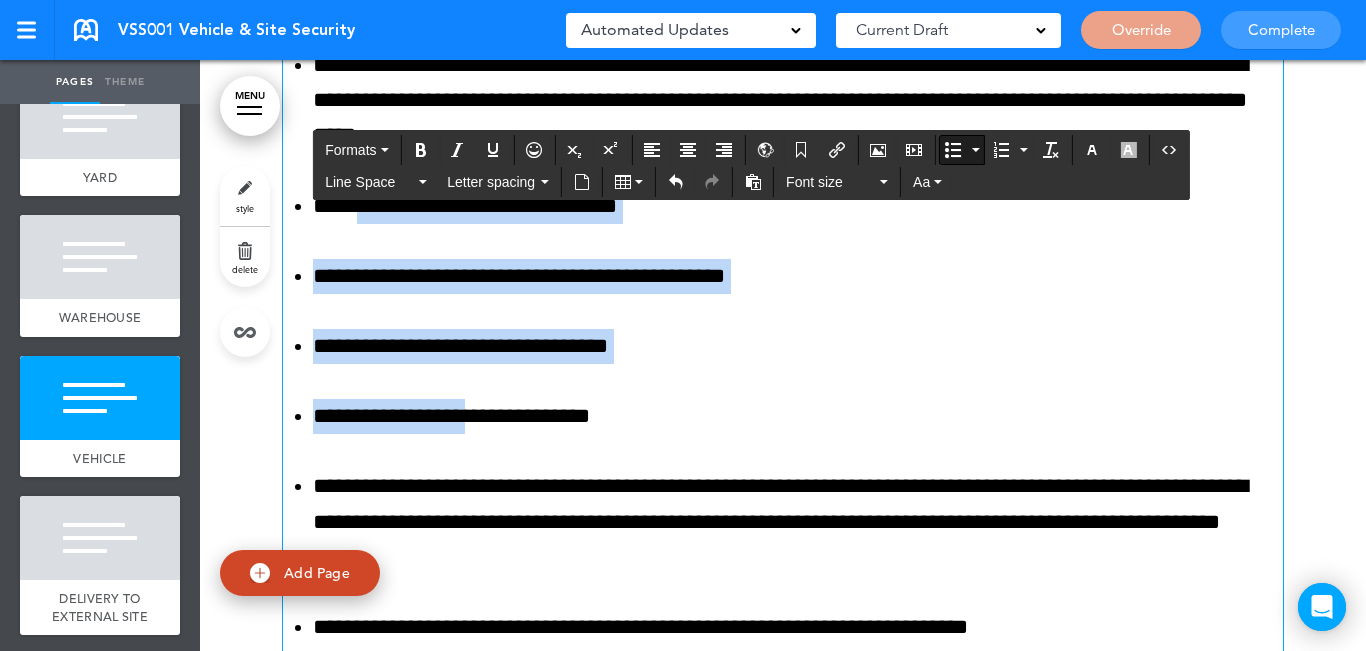 scroll, scrollTop: 3080, scrollLeft: 0, axis: vertical 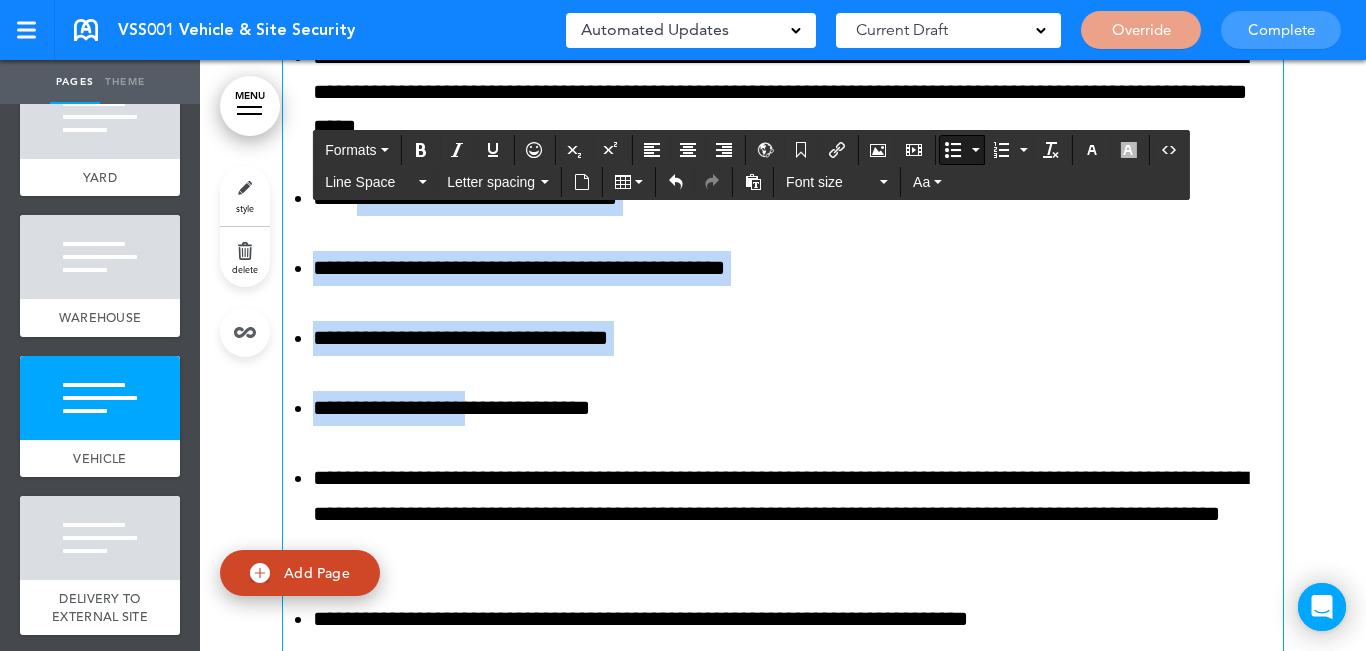 drag, startPoint x: 367, startPoint y: 370, endPoint x: 484, endPoint y: 421, distance: 127.632286 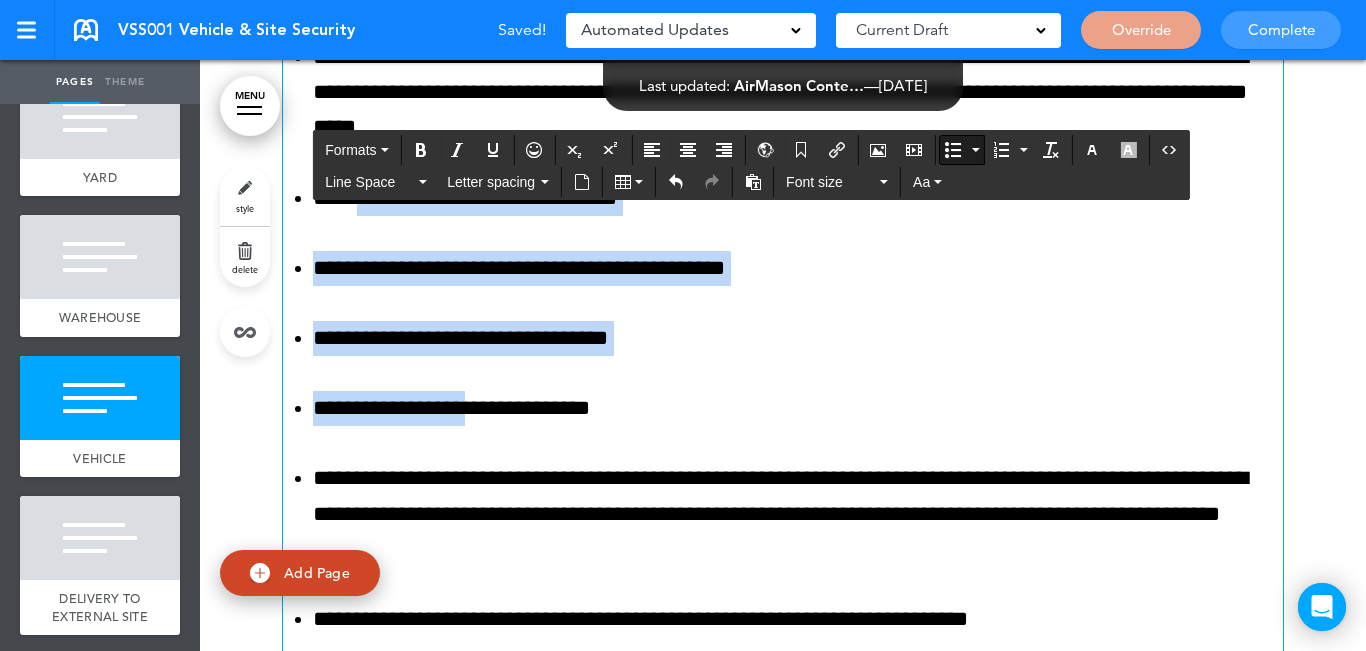 scroll, scrollTop: 2980, scrollLeft: 0, axis: vertical 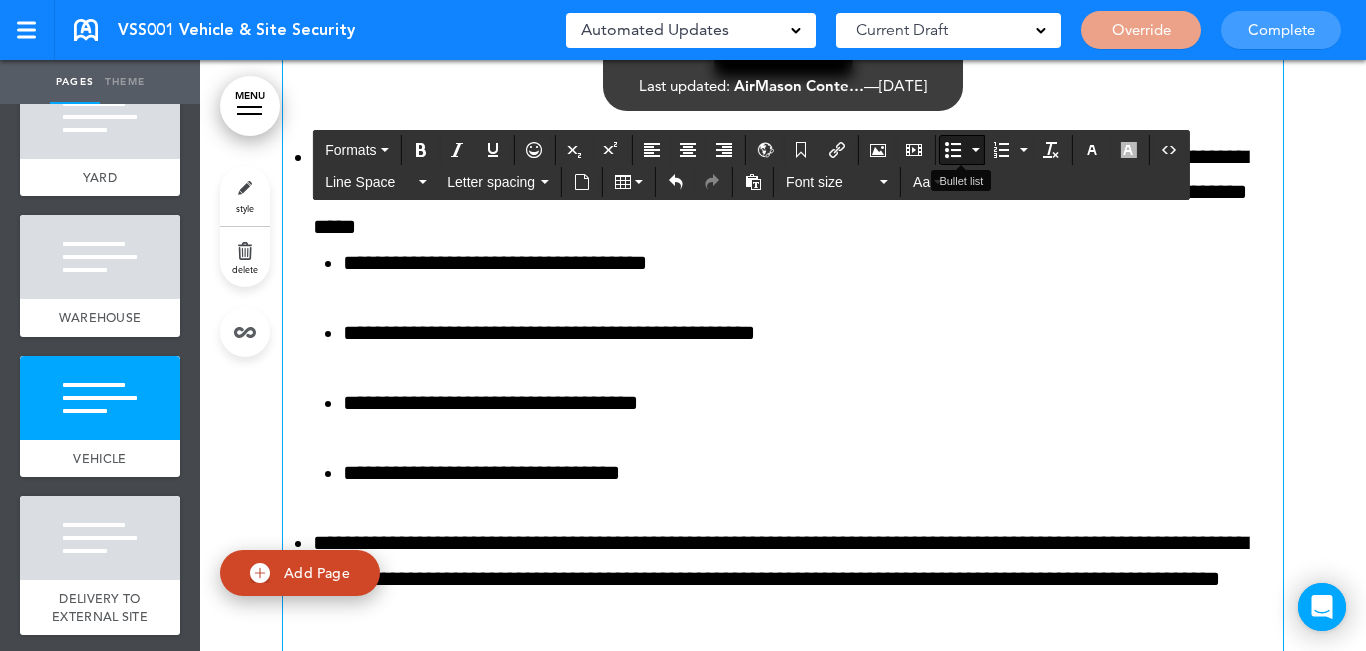 click at bounding box center (975, 150) 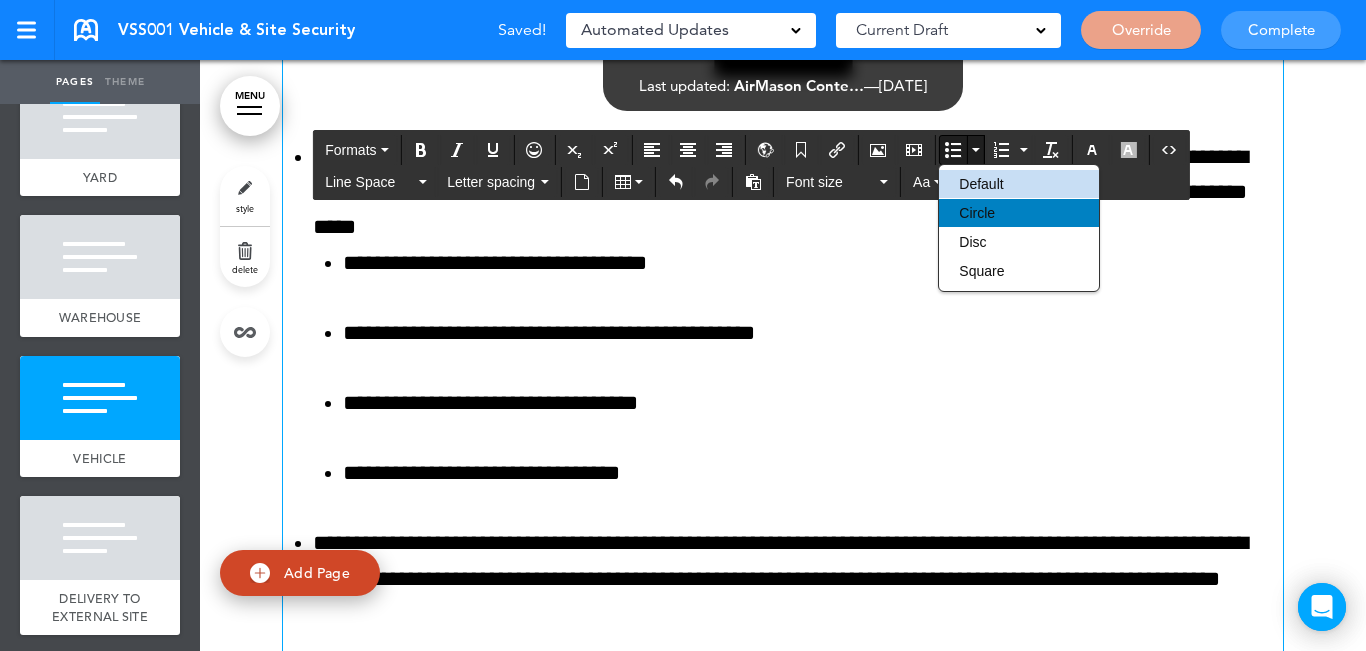 click on "Circle" at bounding box center (977, 213) 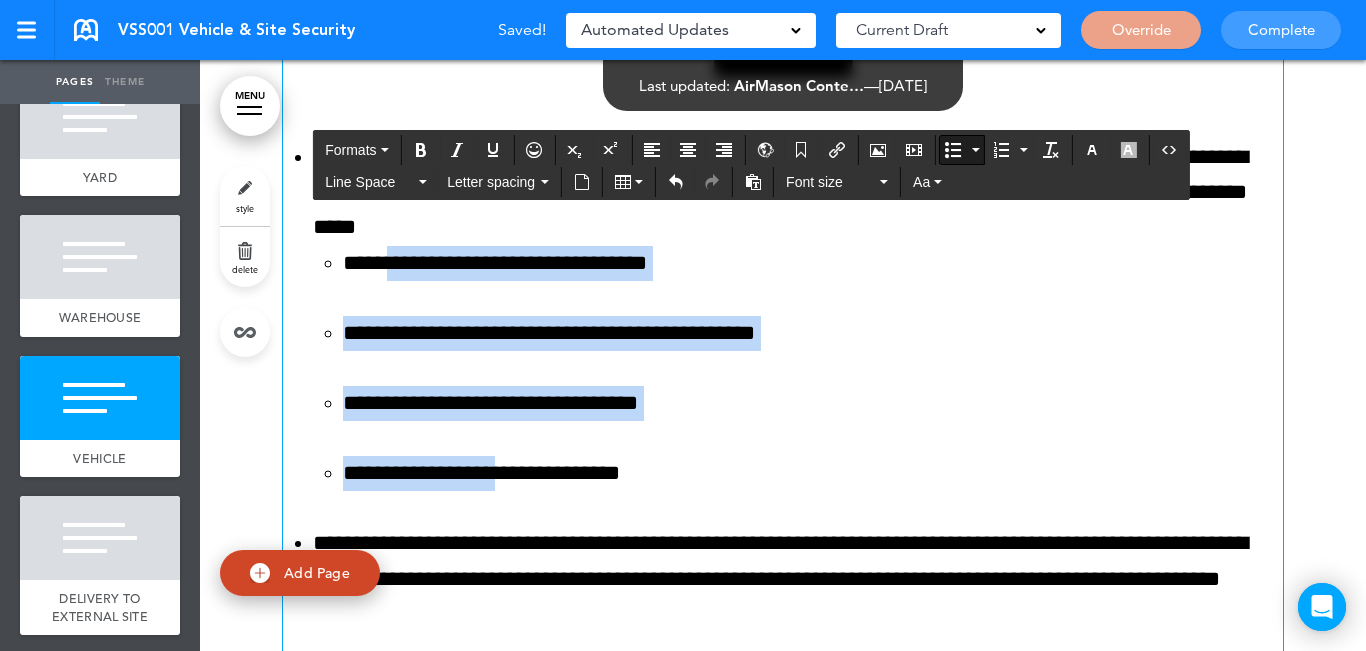 click on "**********" at bounding box center [798, 369] 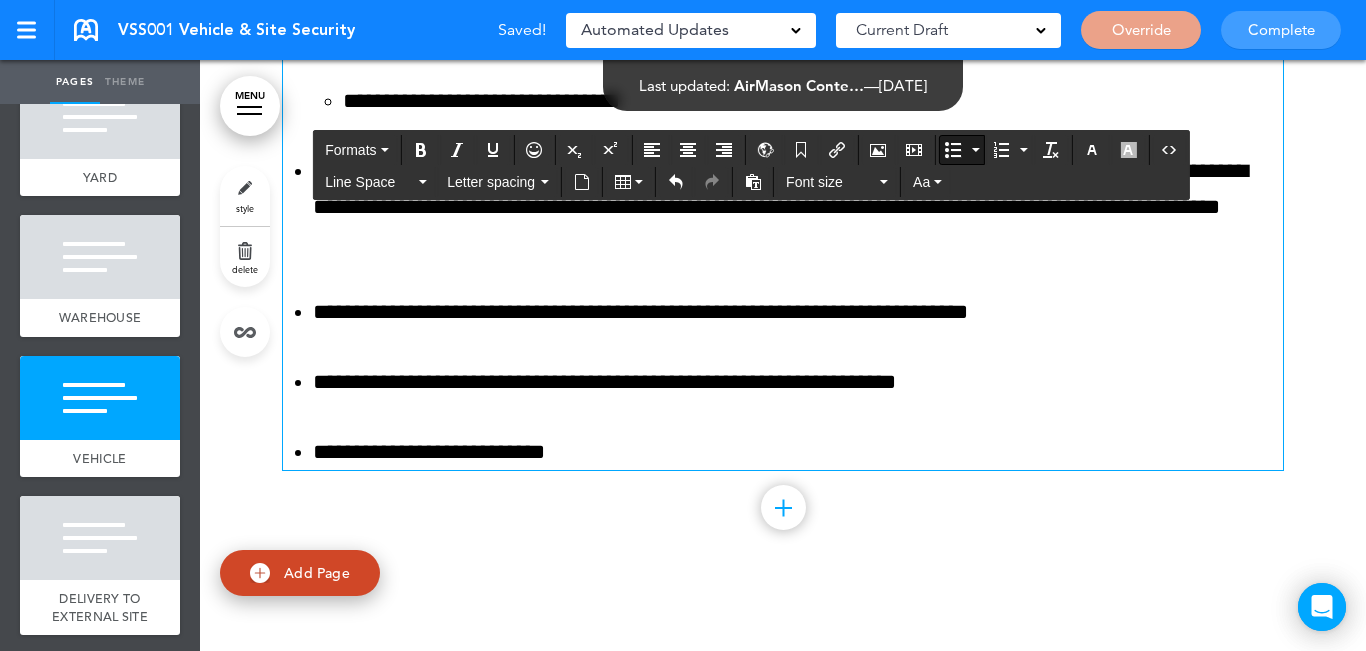 scroll, scrollTop: 3380, scrollLeft: 0, axis: vertical 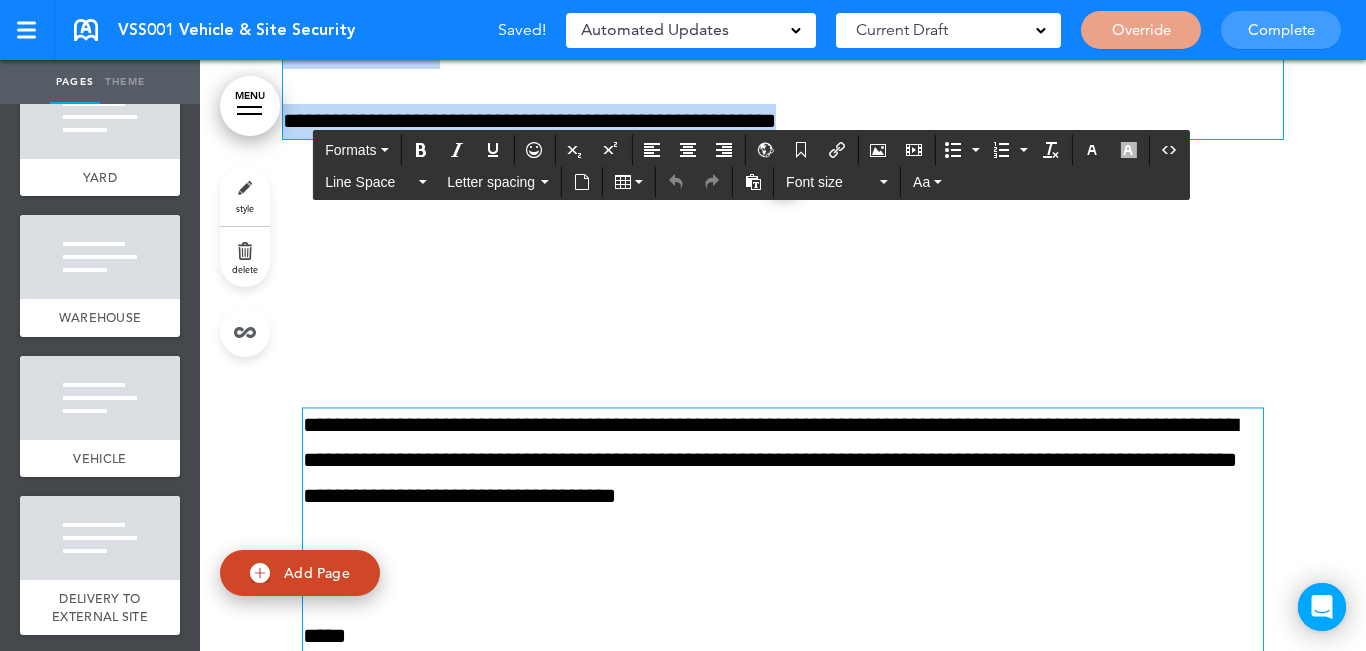 drag, startPoint x: 435, startPoint y: 337, endPoint x: 514, endPoint y: 442, distance: 131.40015 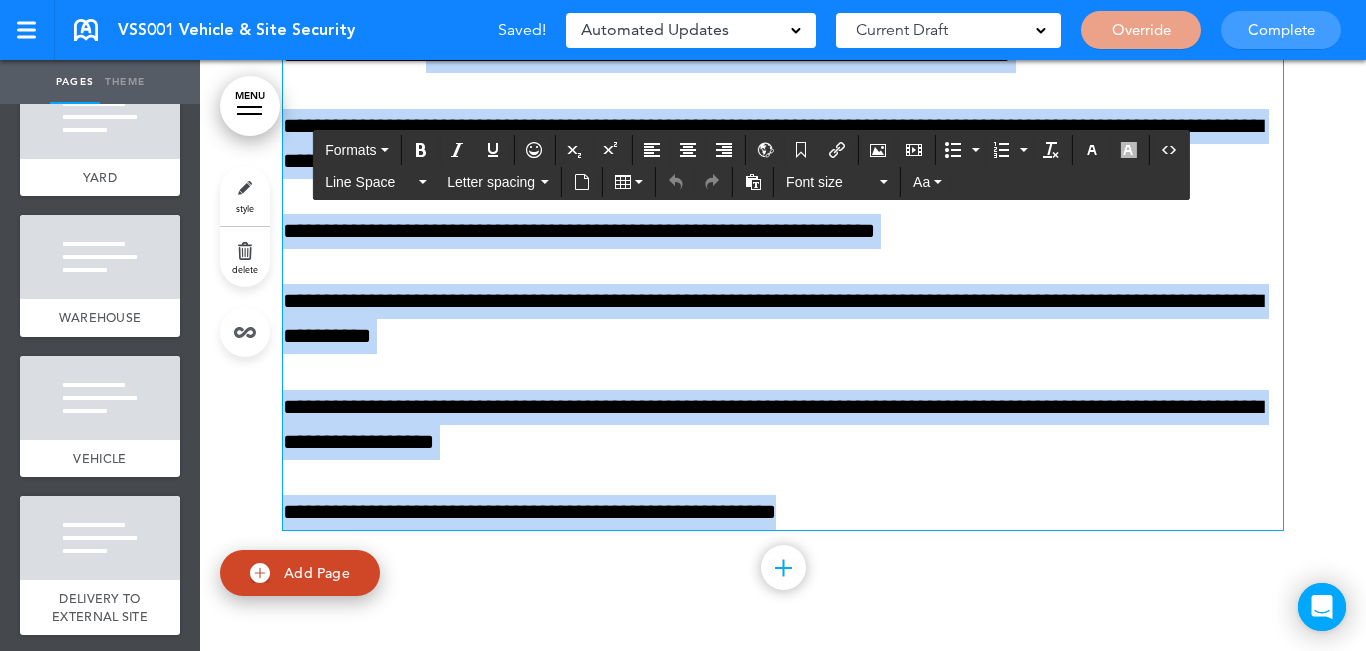 scroll, scrollTop: 4080, scrollLeft: 0, axis: vertical 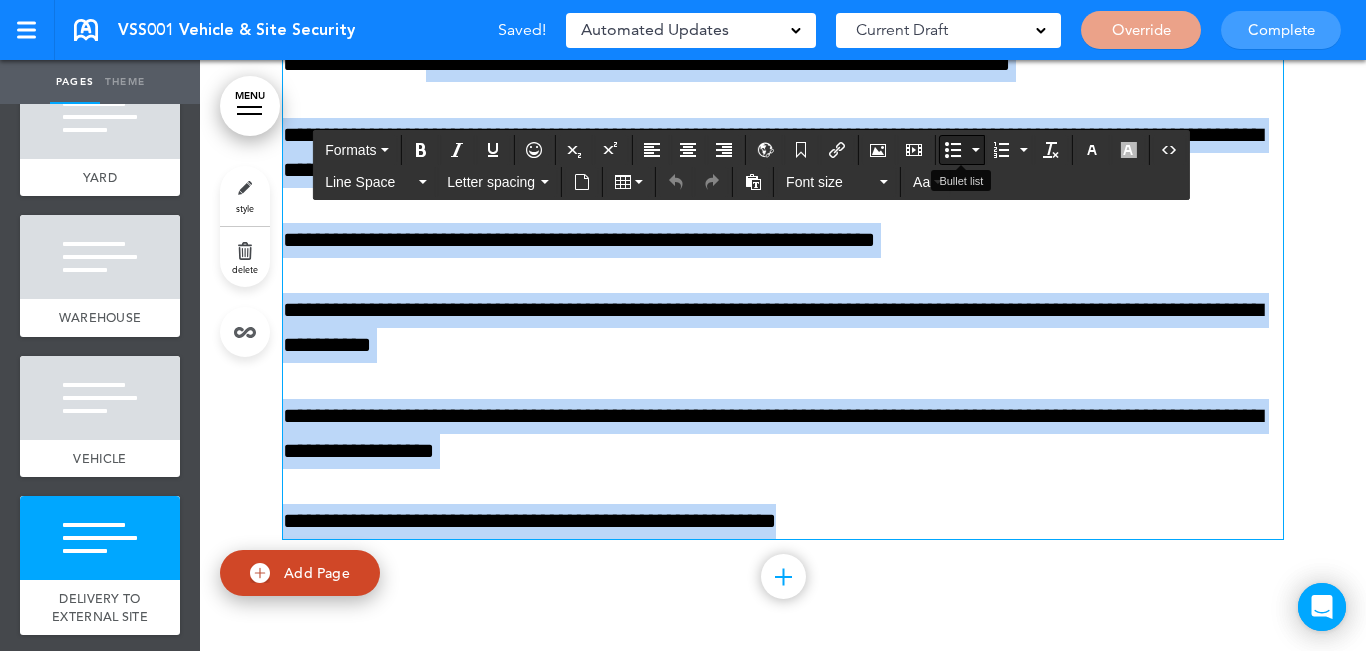 click at bounding box center (953, 150) 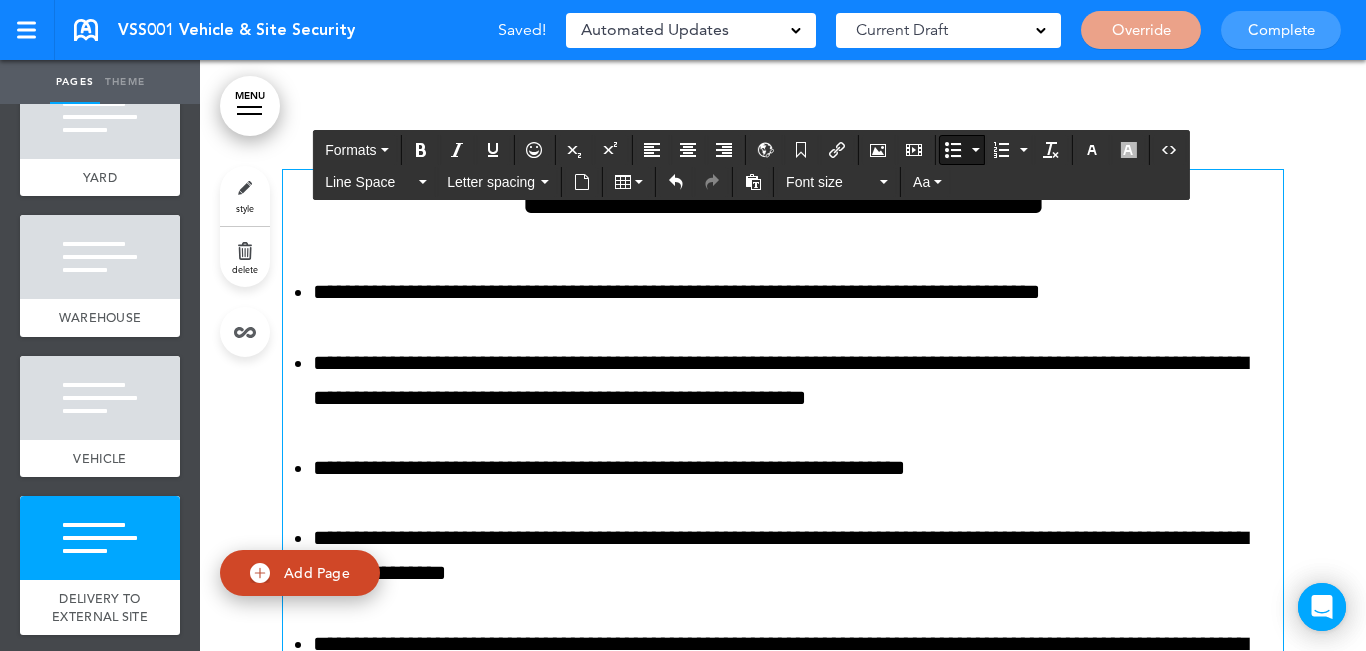 scroll, scrollTop: 3780, scrollLeft: 0, axis: vertical 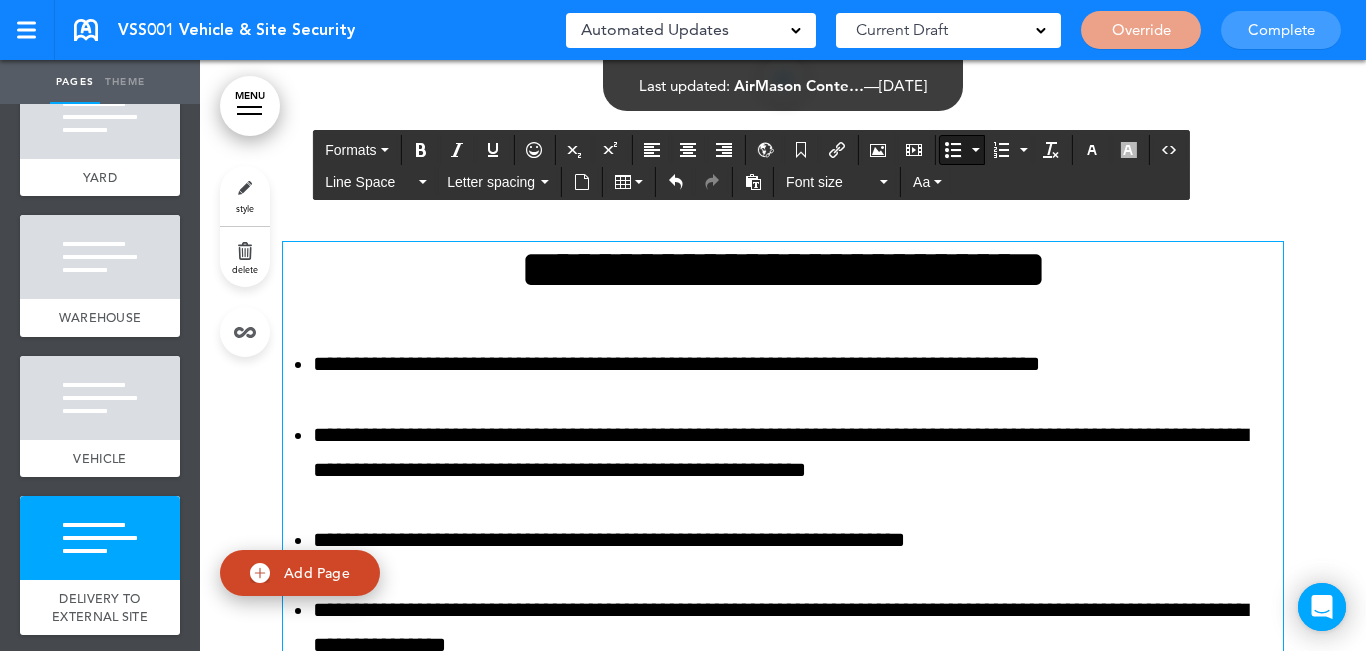 click at bounding box center [783, 565] 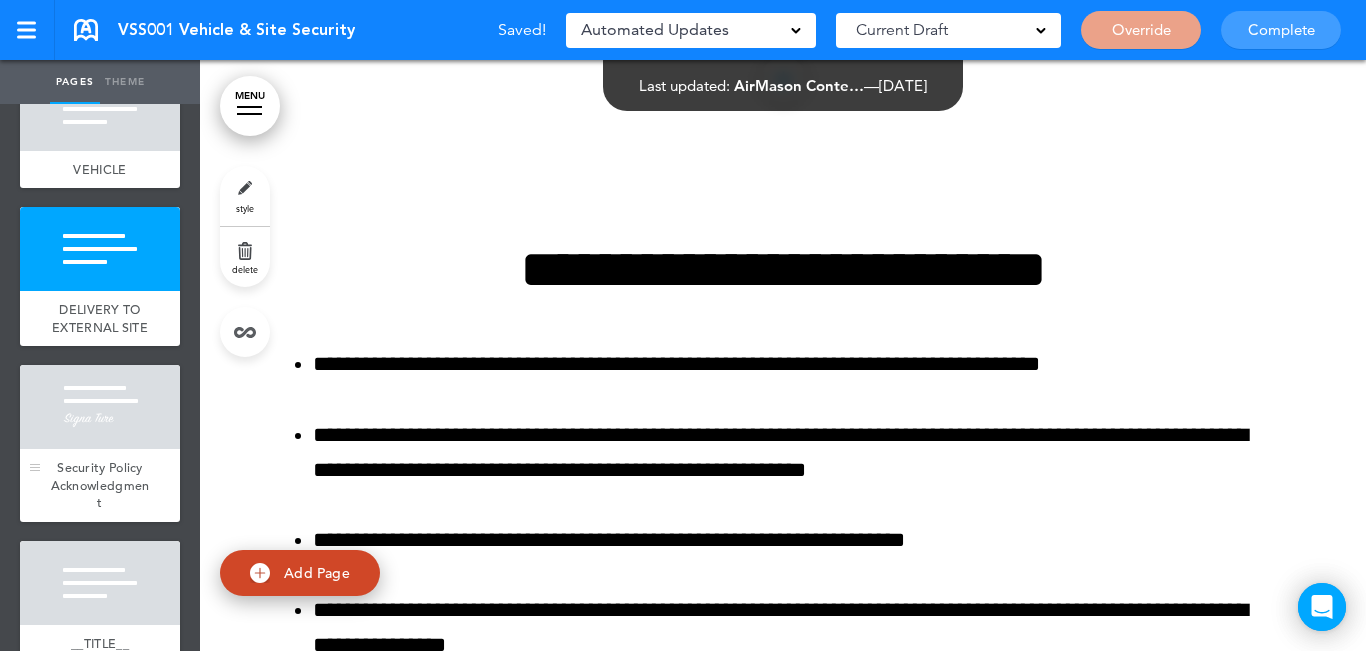 scroll, scrollTop: 700, scrollLeft: 0, axis: vertical 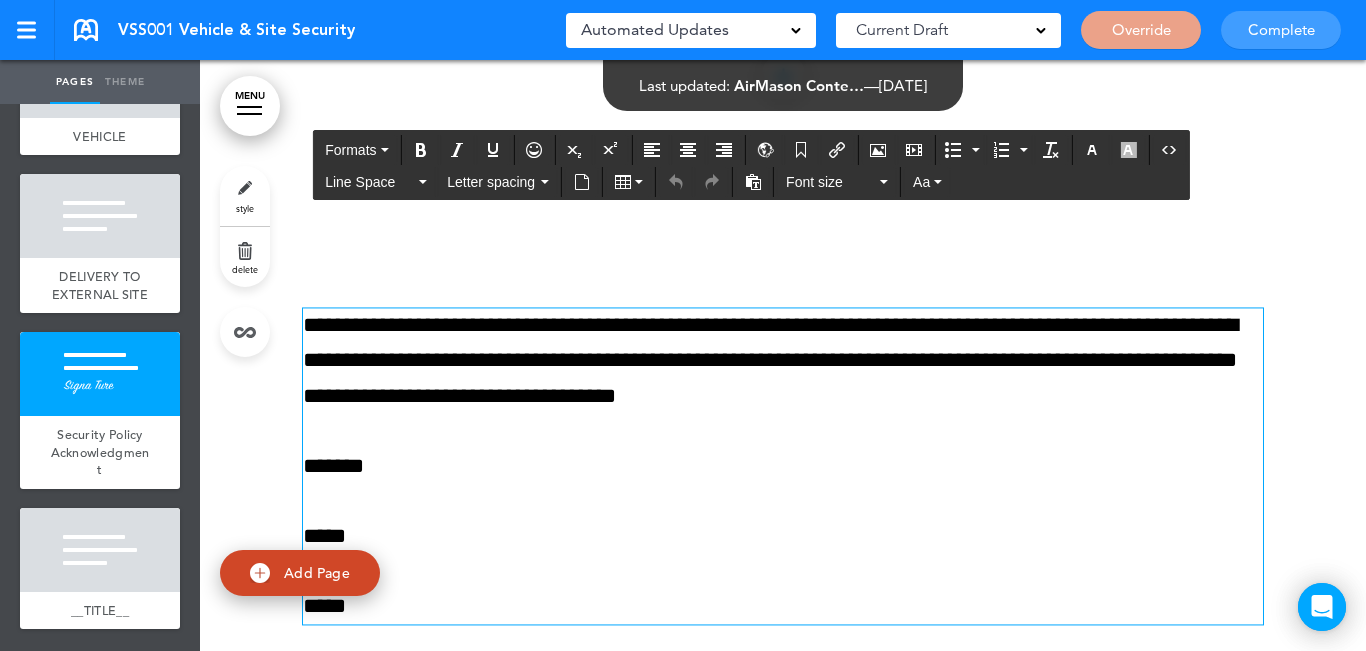 click on "**********" at bounding box center [783, 362] 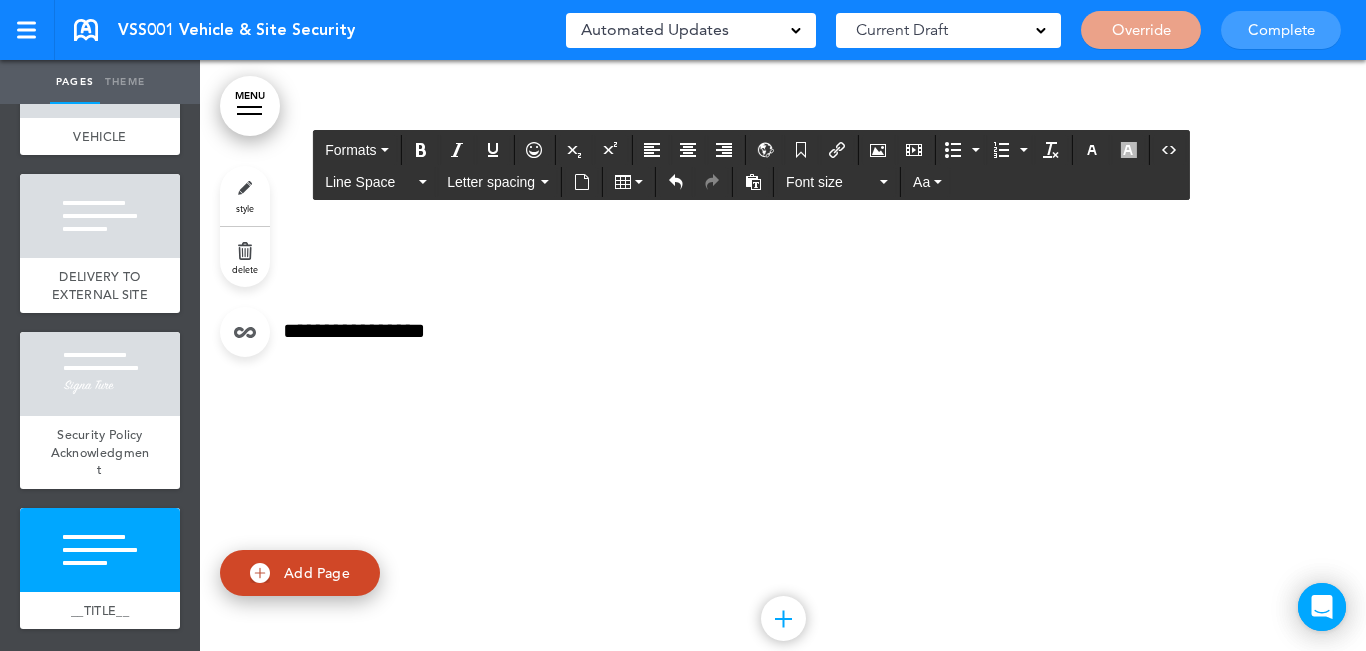 scroll, scrollTop: 5433, scrollLeft: 0, axis: vertical 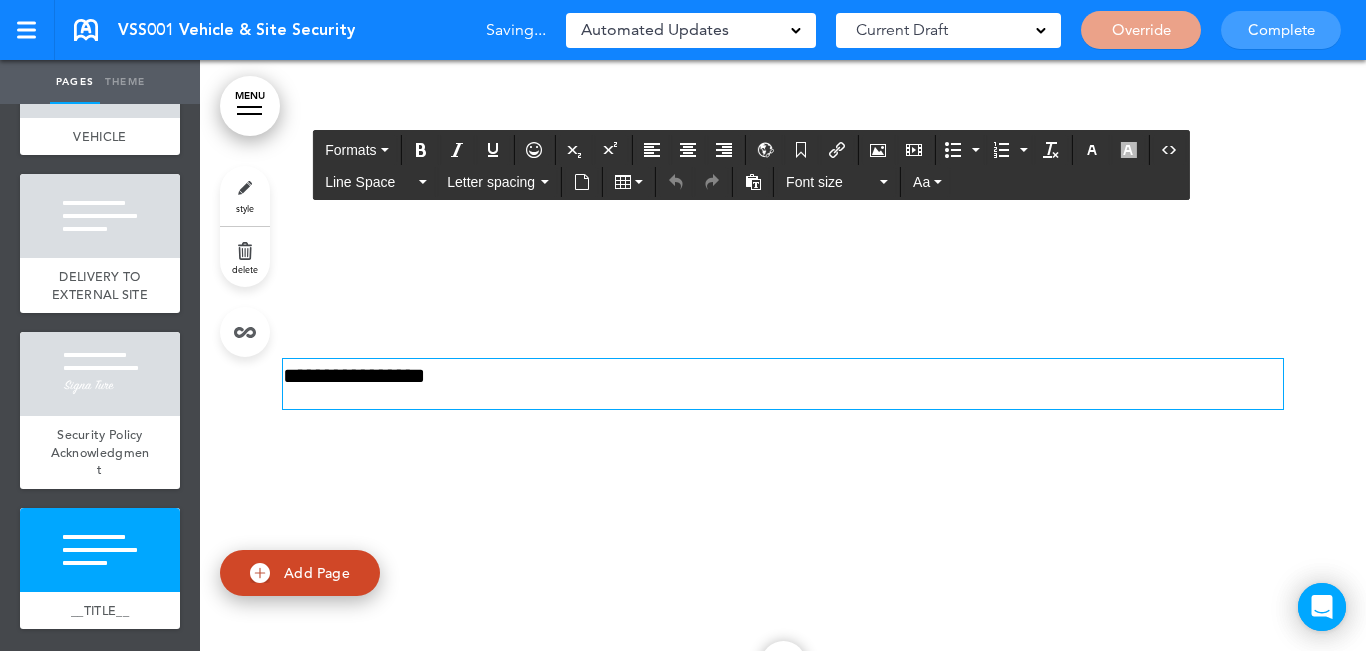 click on "**********" at bounding box center (783, 376) 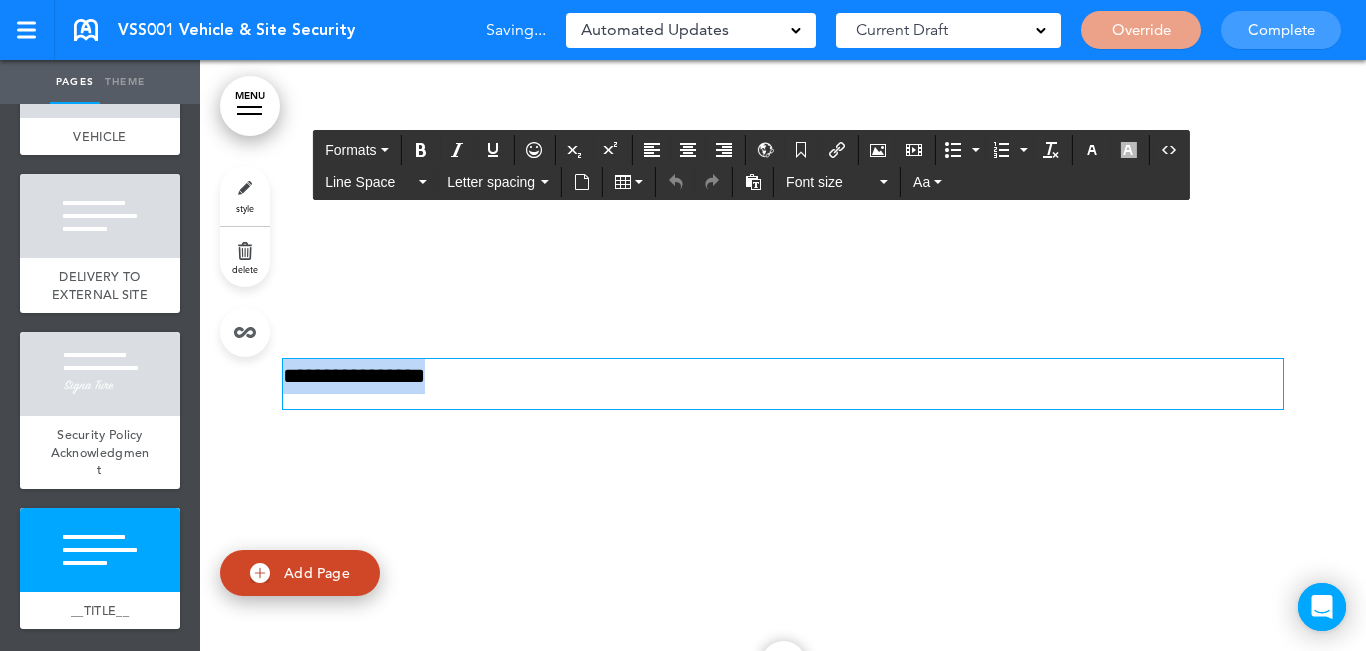click on "**********" at bounding box center (783, 376) 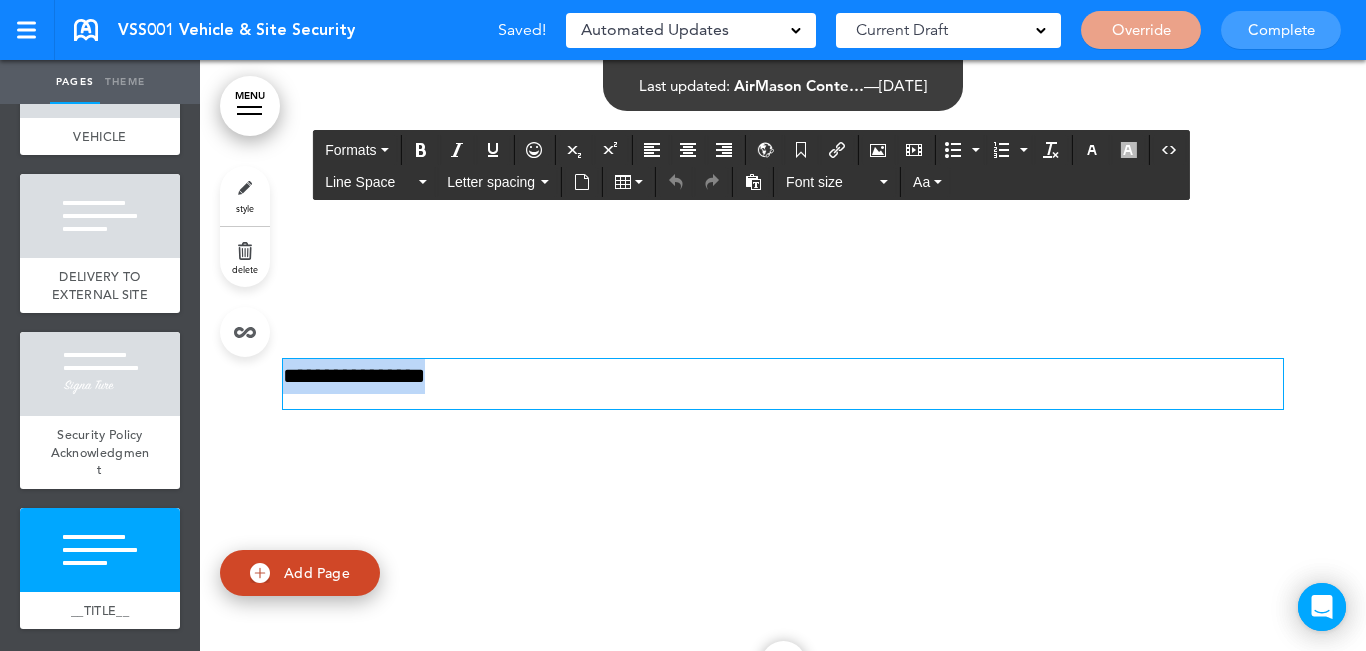 copy on "**********" 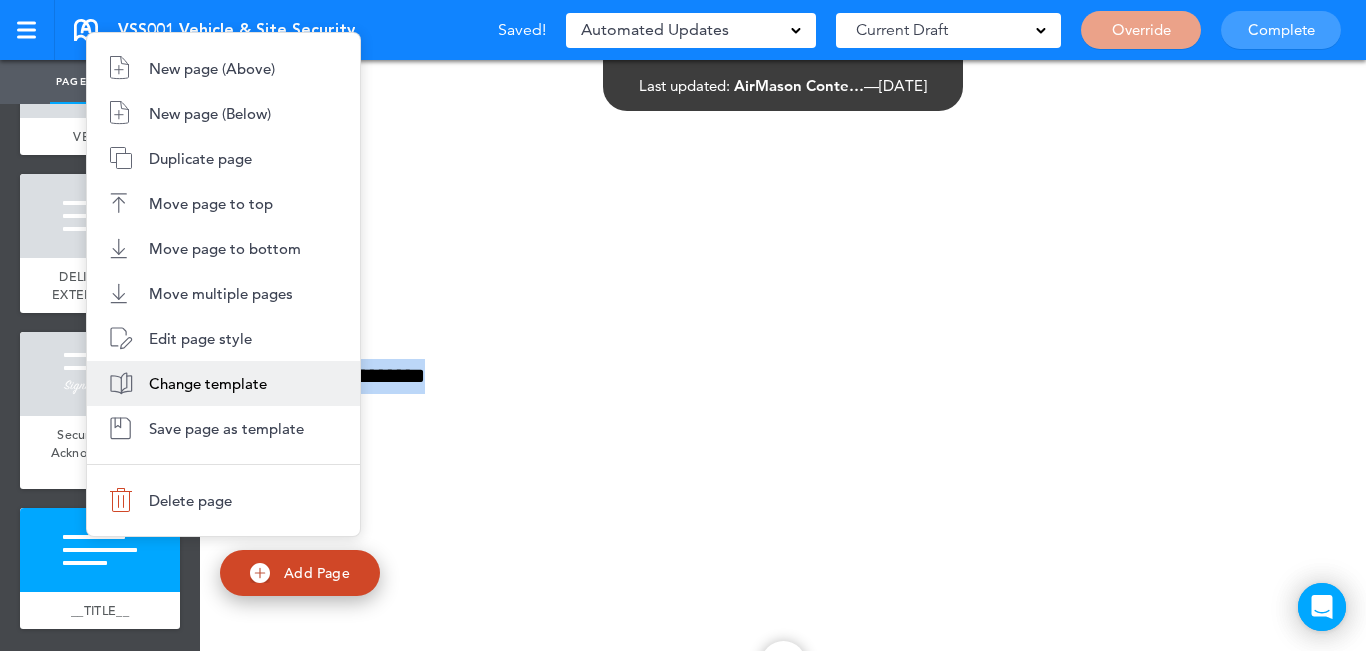 click on "Change template" at bounding box center (208, 383) 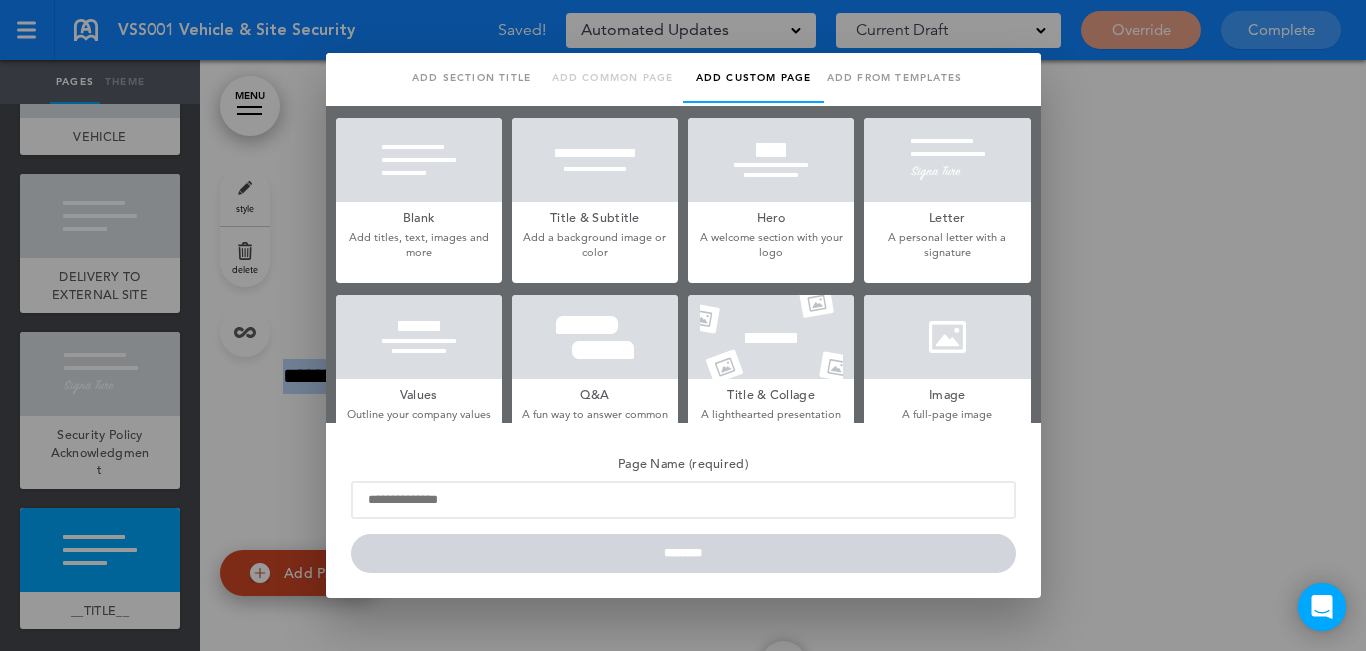 type on "*********" 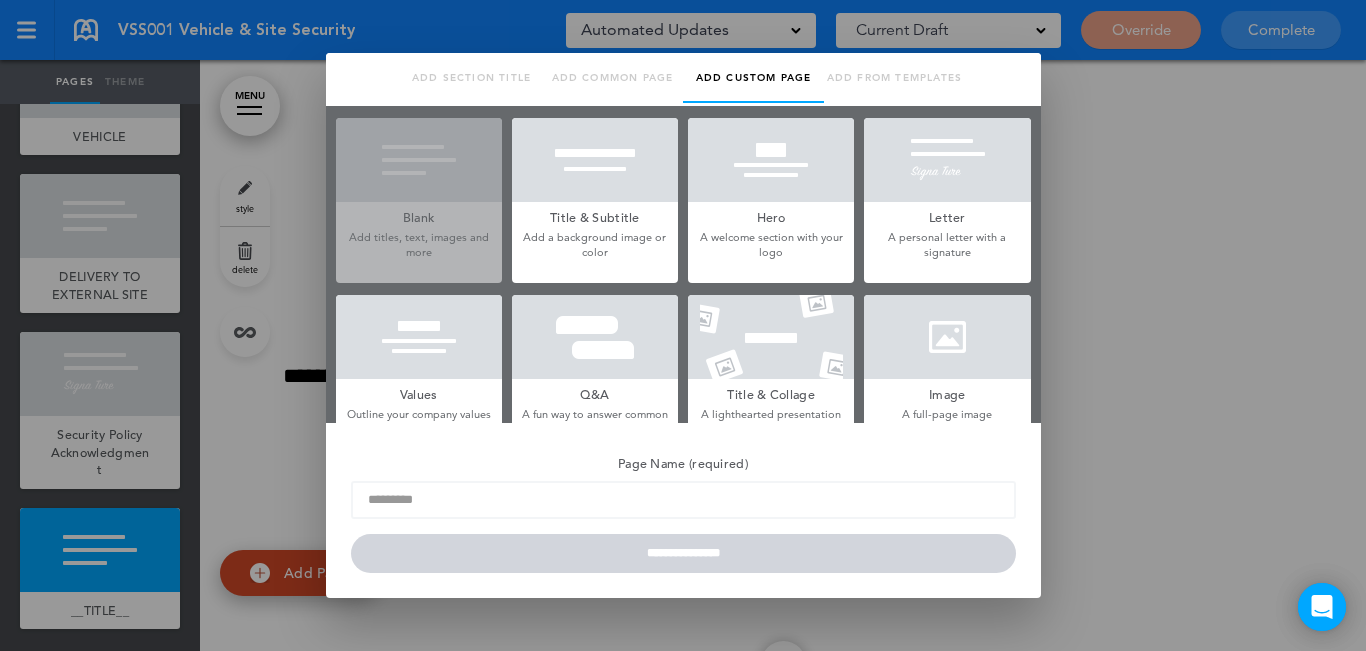 click at bounding box center [683, 325] 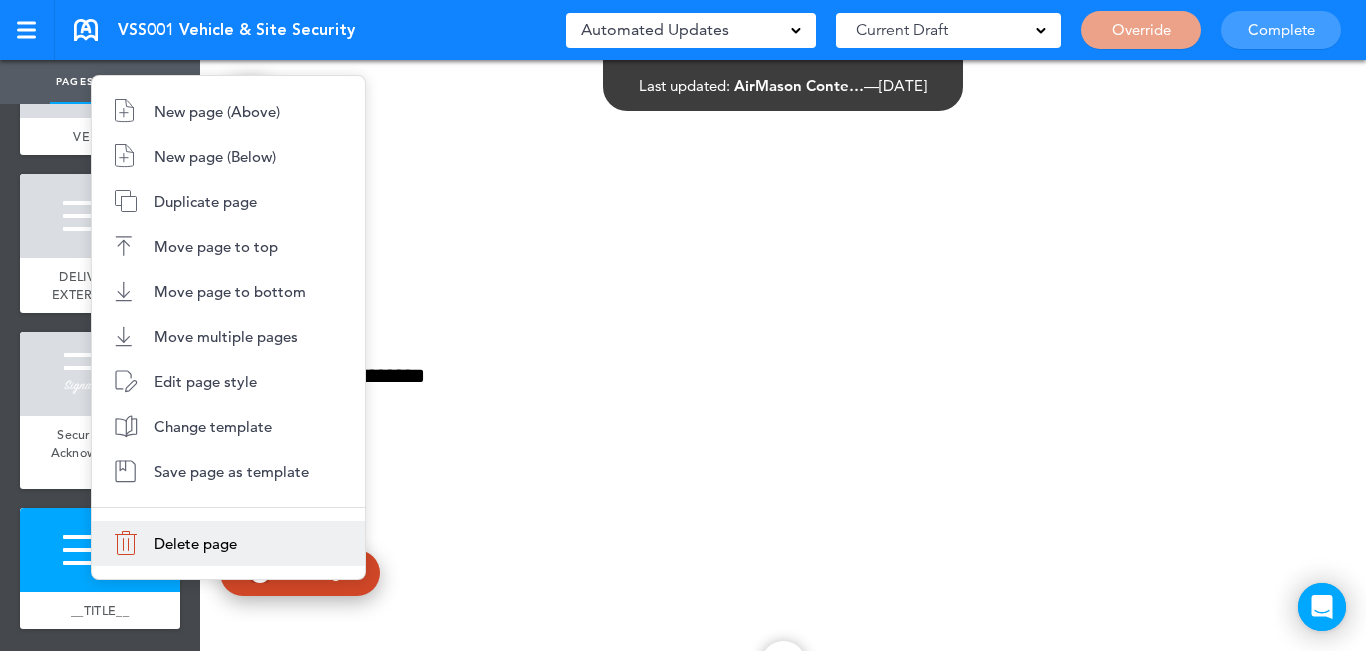 drag, startPoint x: 182, startPoint y: 544, endPoint x: 376, endPoint y: 529, distance: 194.57903 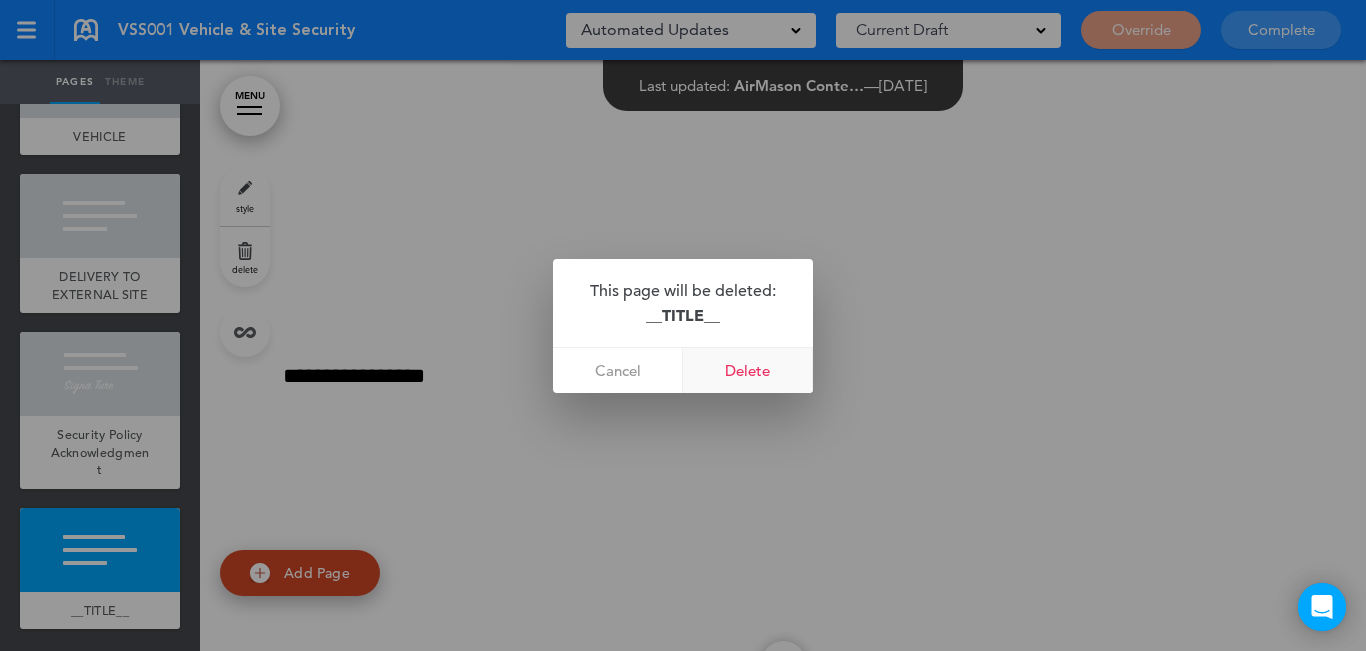 click on "Delete" at bounding box center [748, 370] 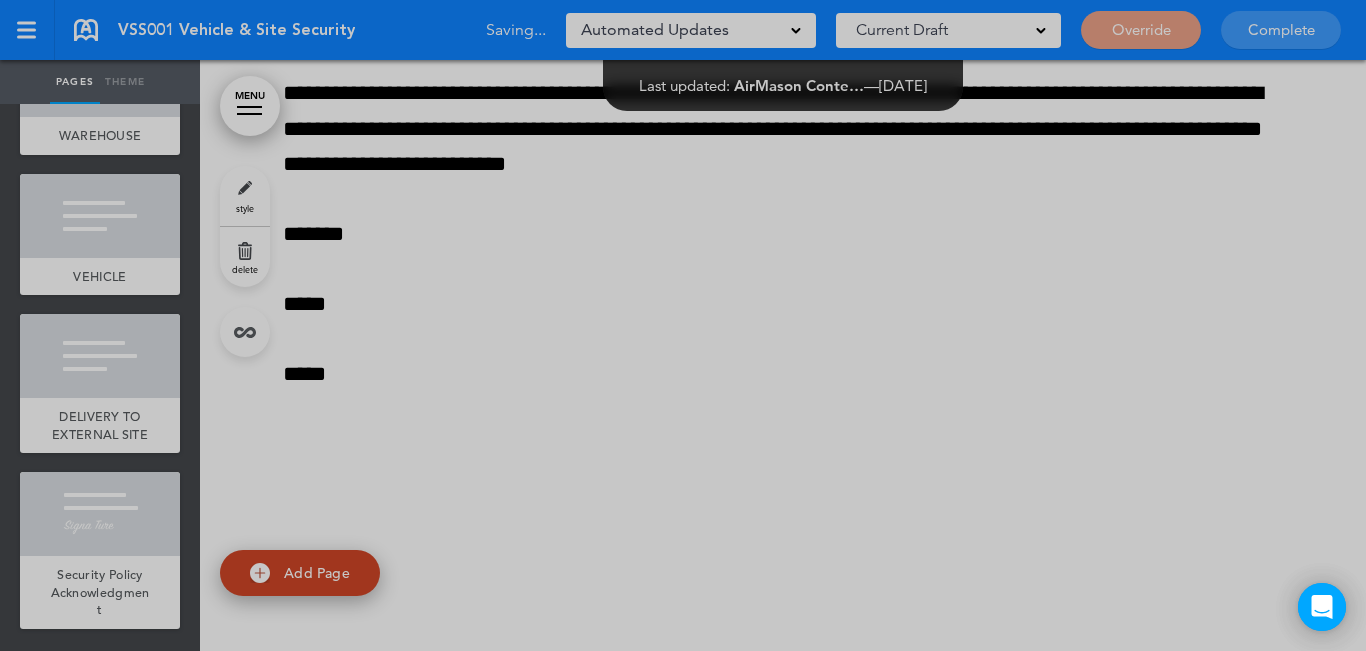 scroll, scrollTop: 4813, scrollLeft: 0, axis: vertical 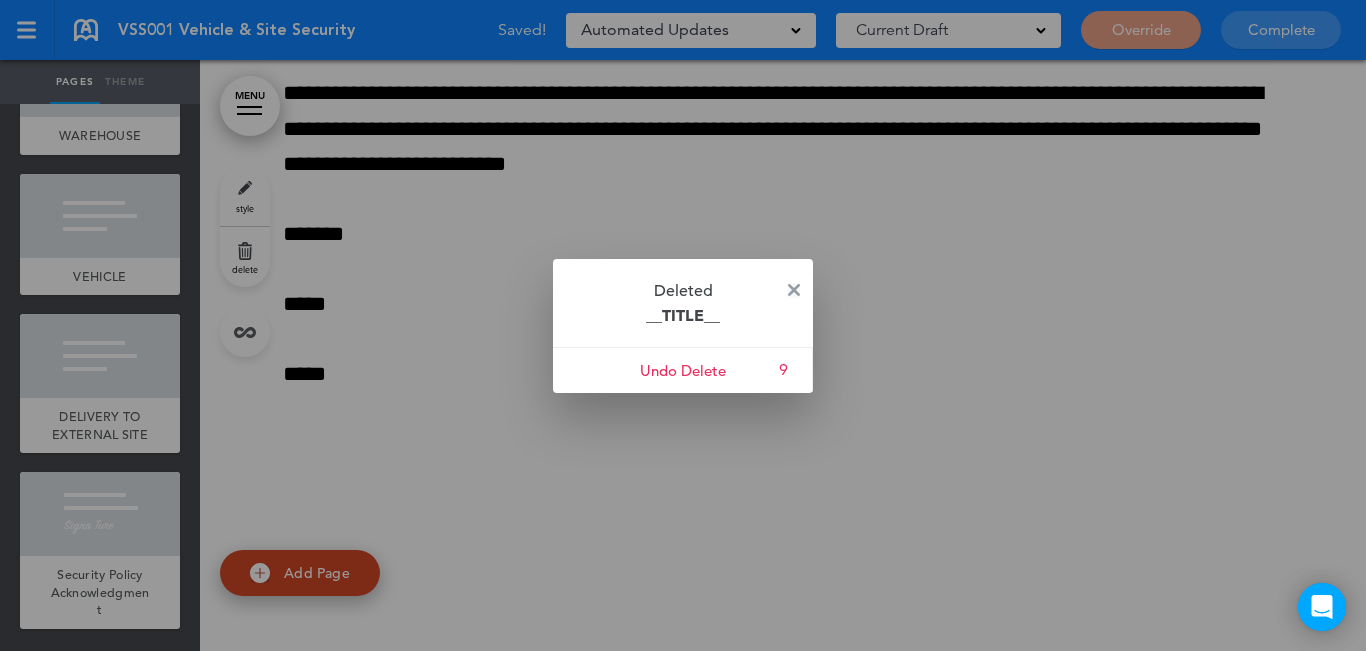 click at bounding box center (794, 290) 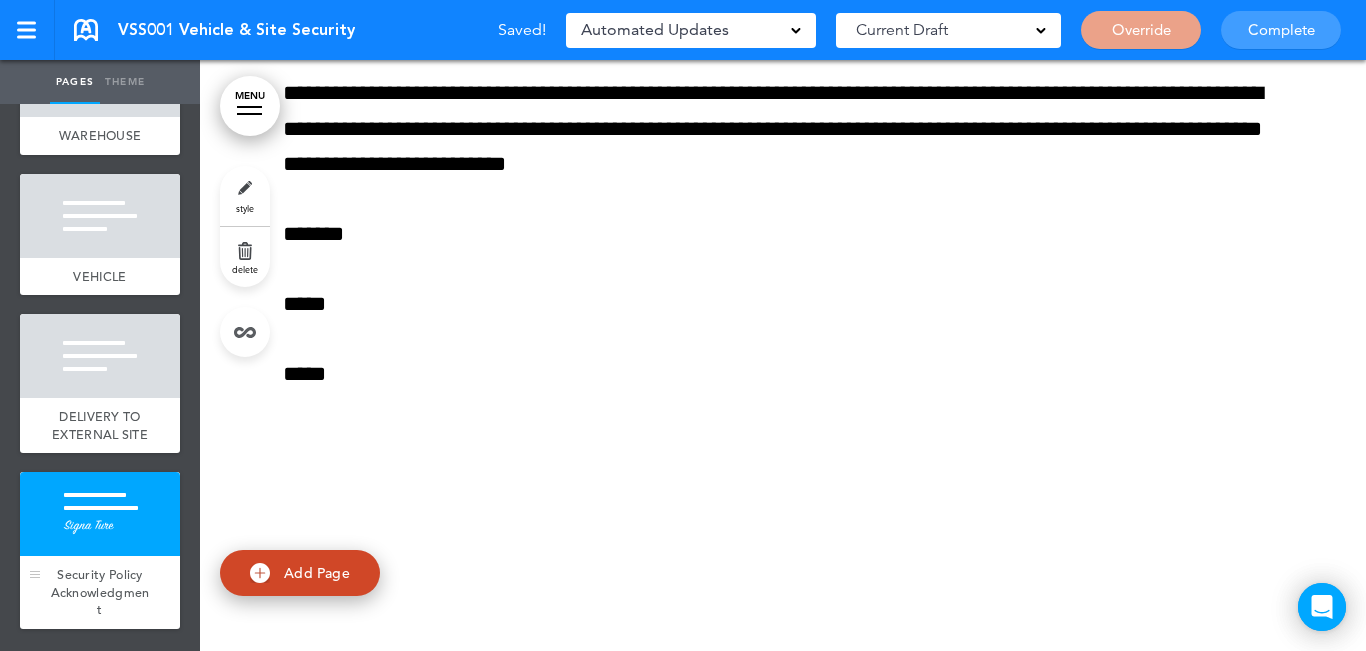 click at bounding box center (100, 514) 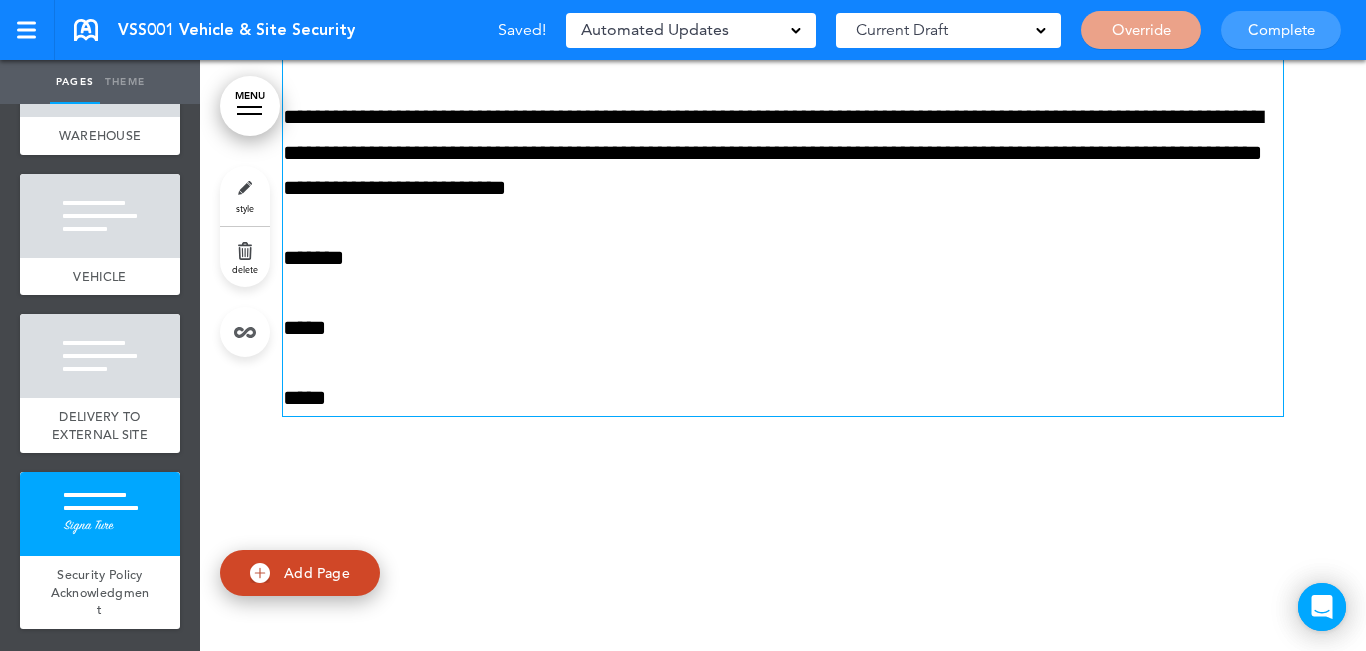 scroll, scrollTop: 4684, scrollLeft: 0, axis: vertical 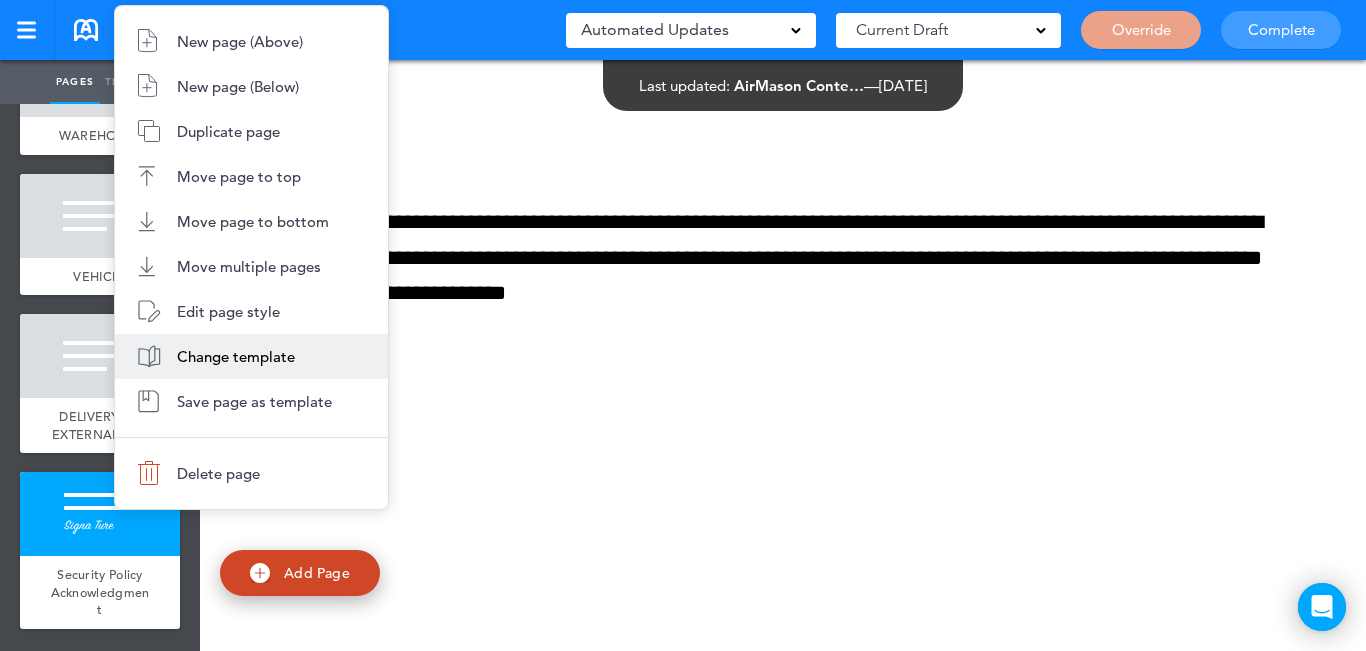 click on "Change template" at bounding box center (236, 356) 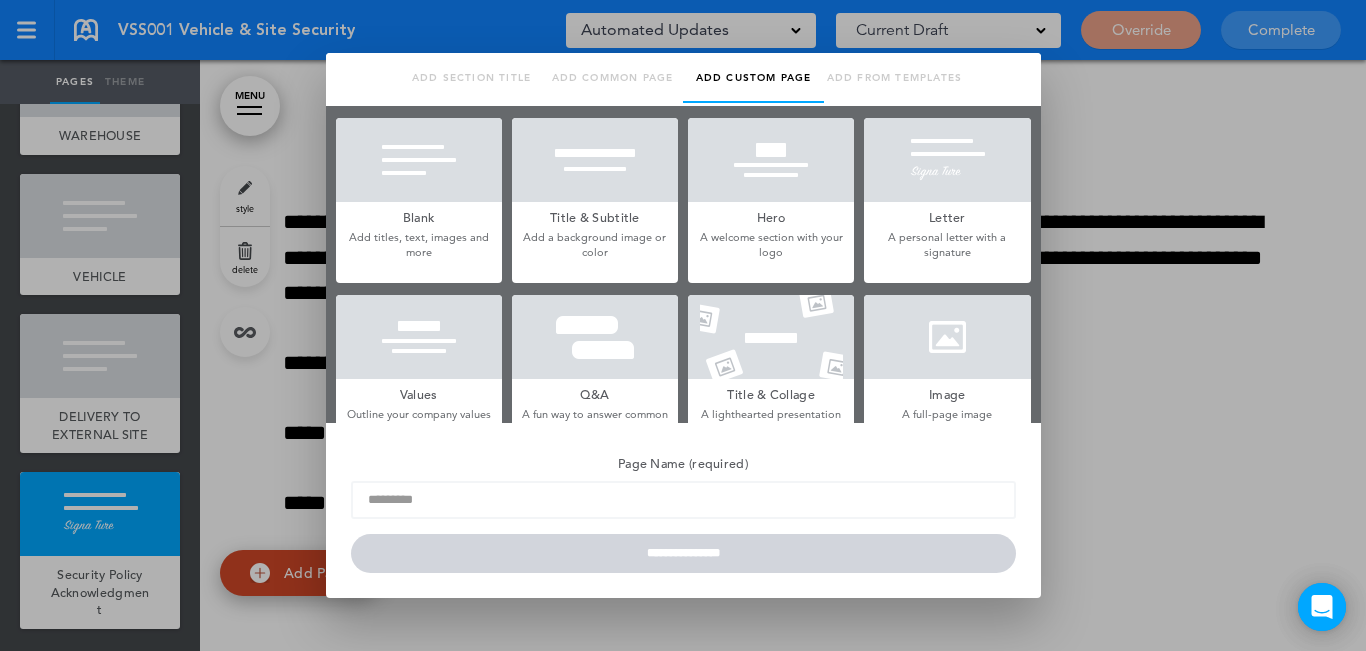 type on "**********" 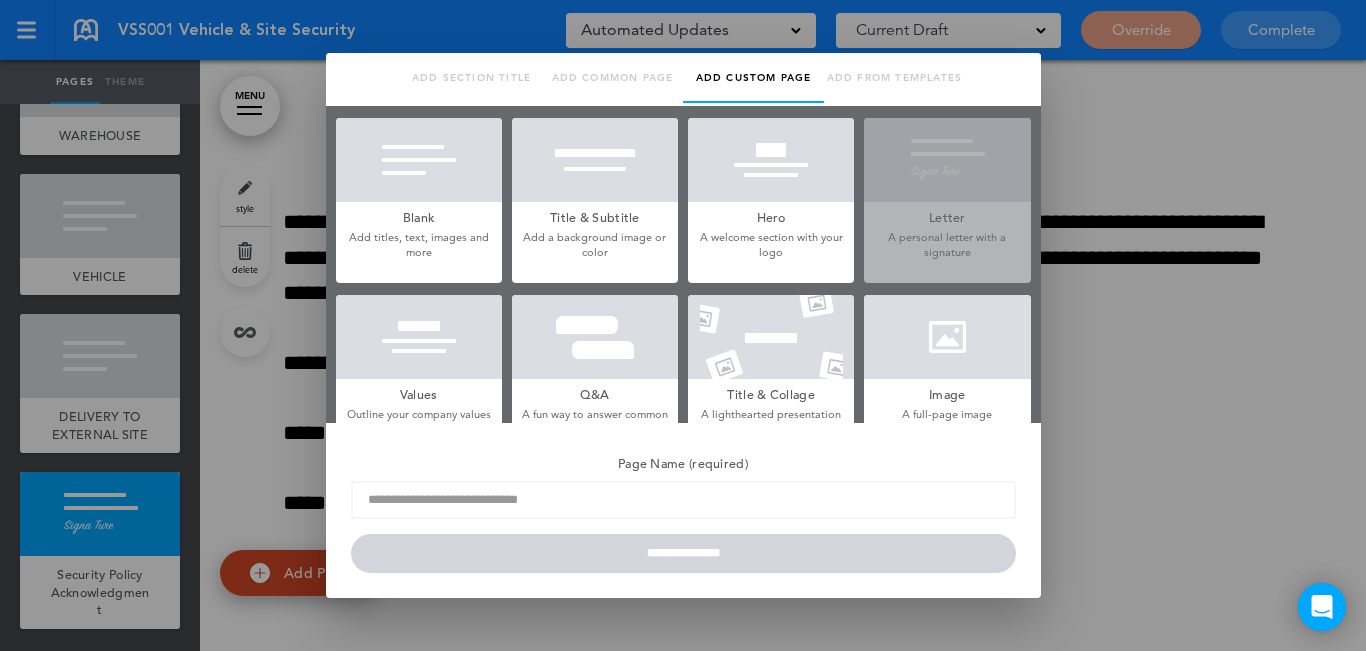click at bounding box center (419, 160) 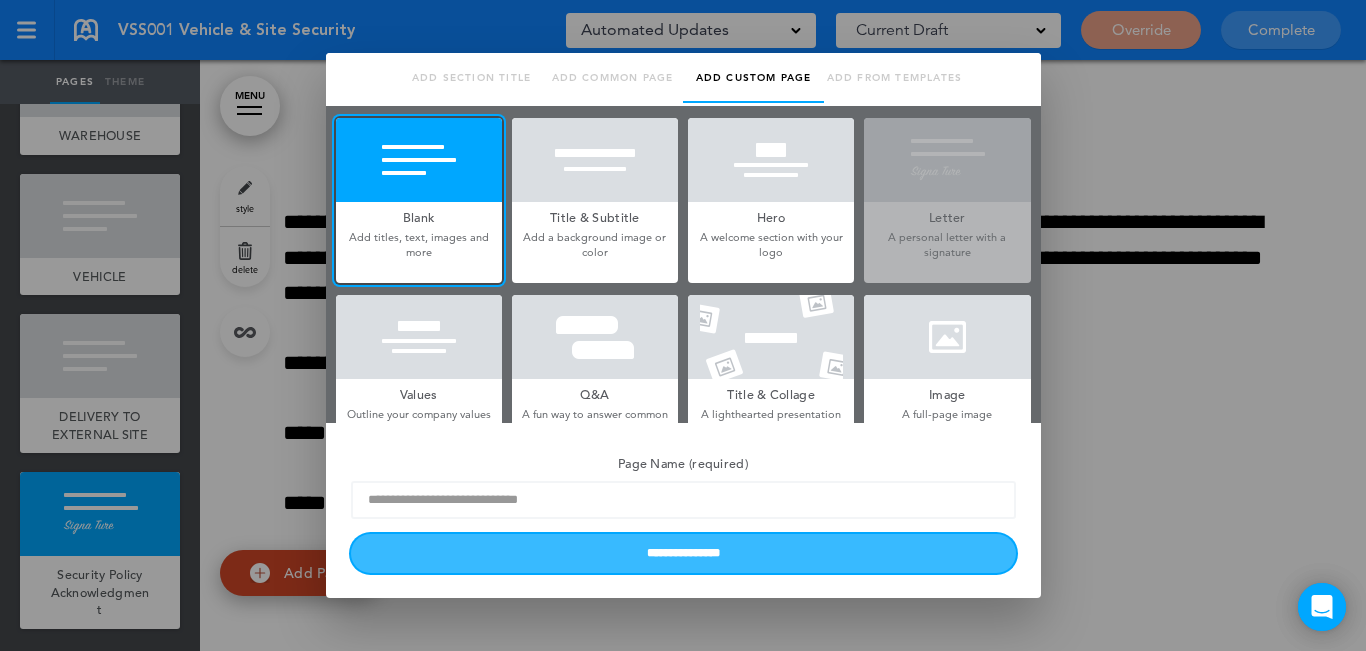click on "**********" at bounding box center (683, 553) 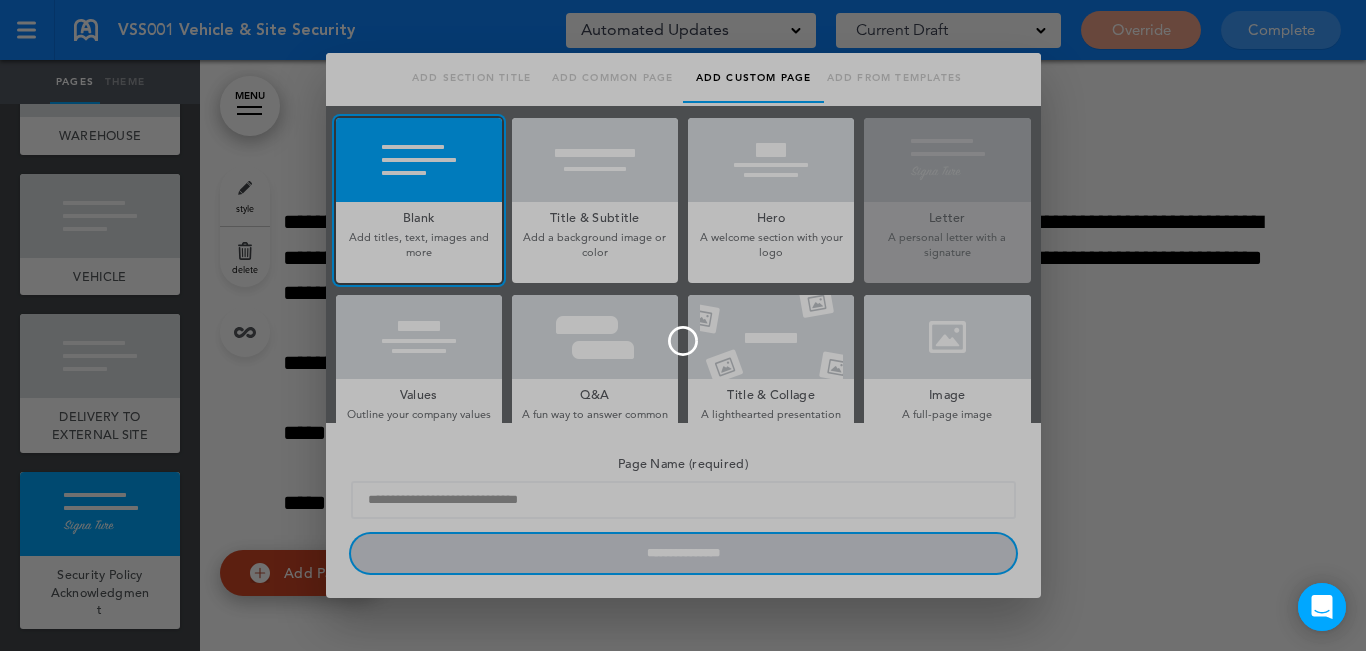 type 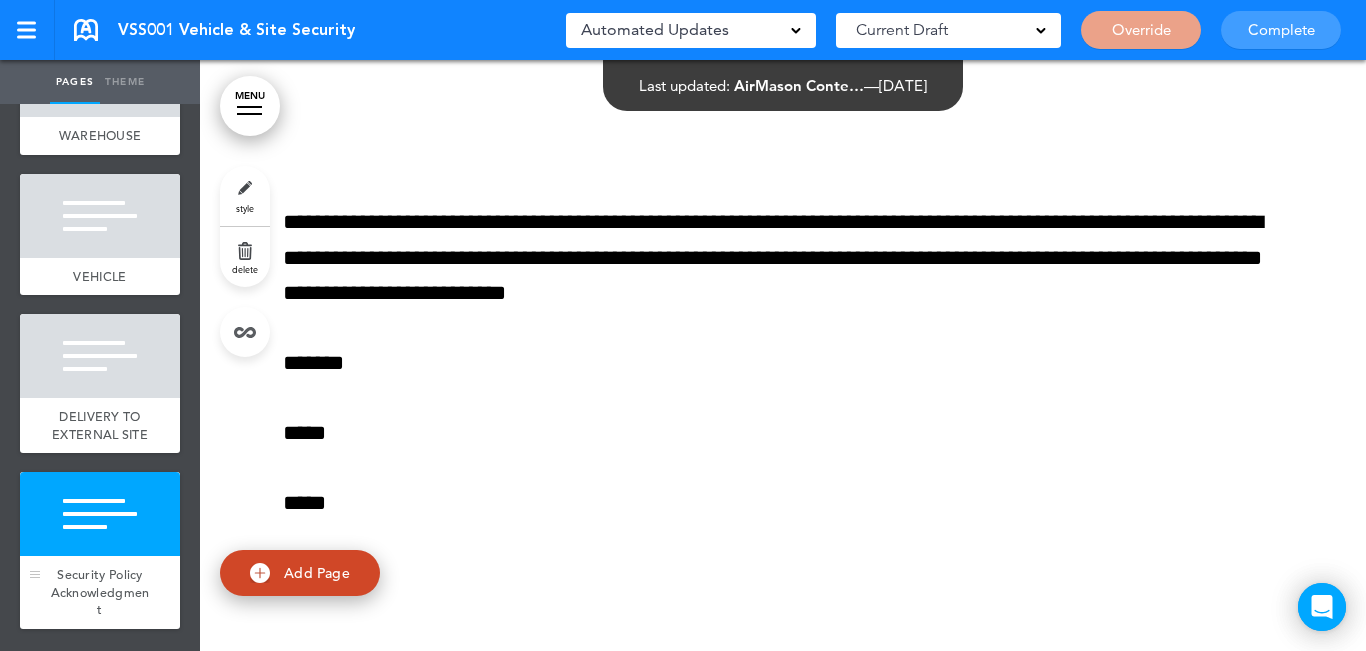 click at bounding box center (100, 514) 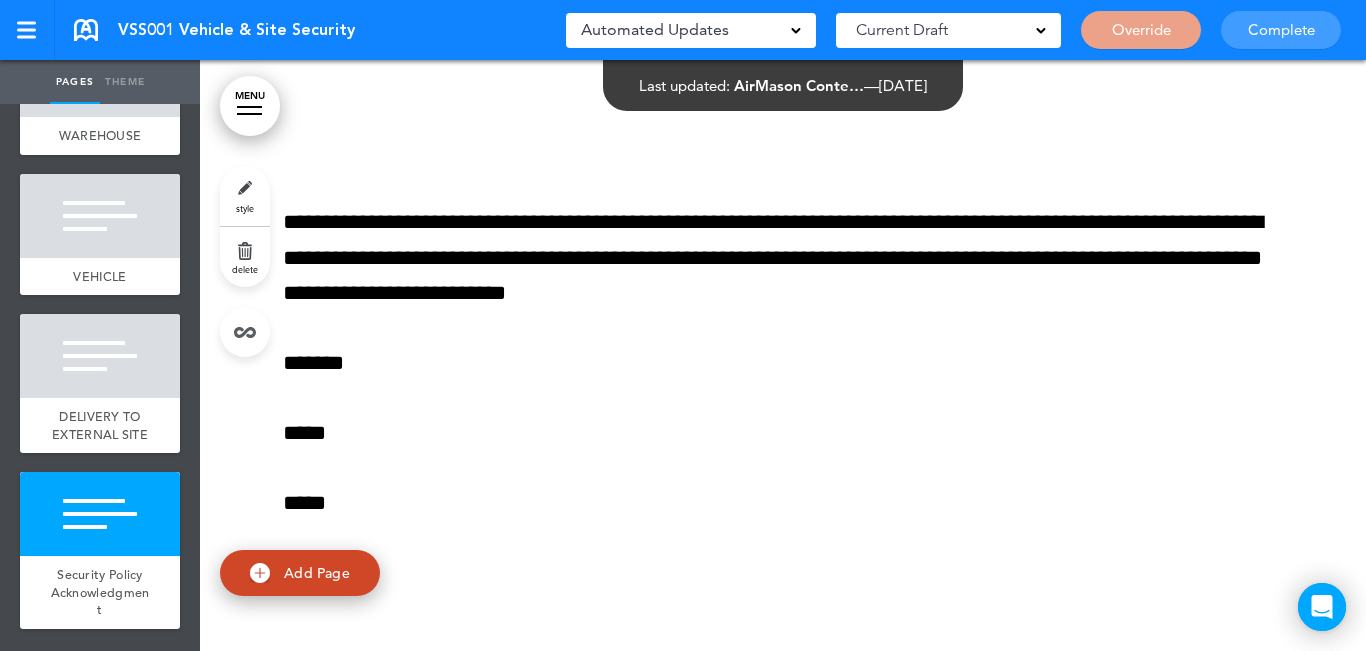 click on "style" at bounding box center (245, 196) 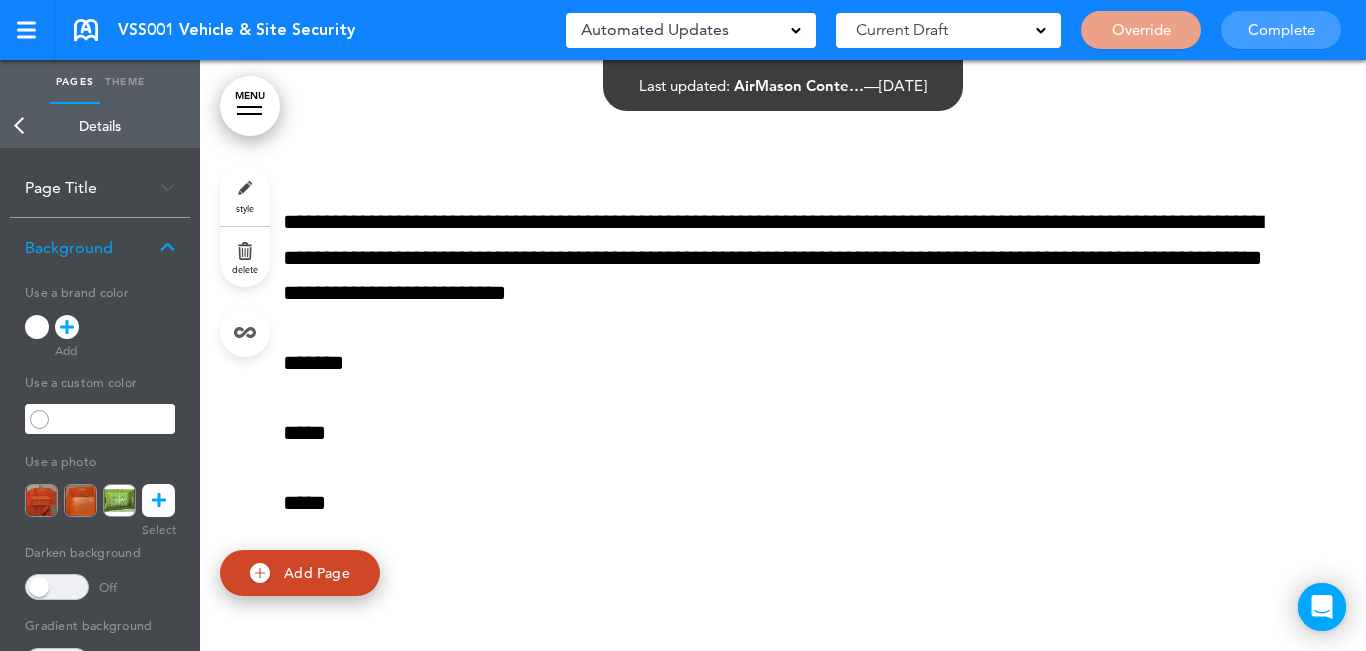 click on "Page Title" at bounding box center [100, 187] 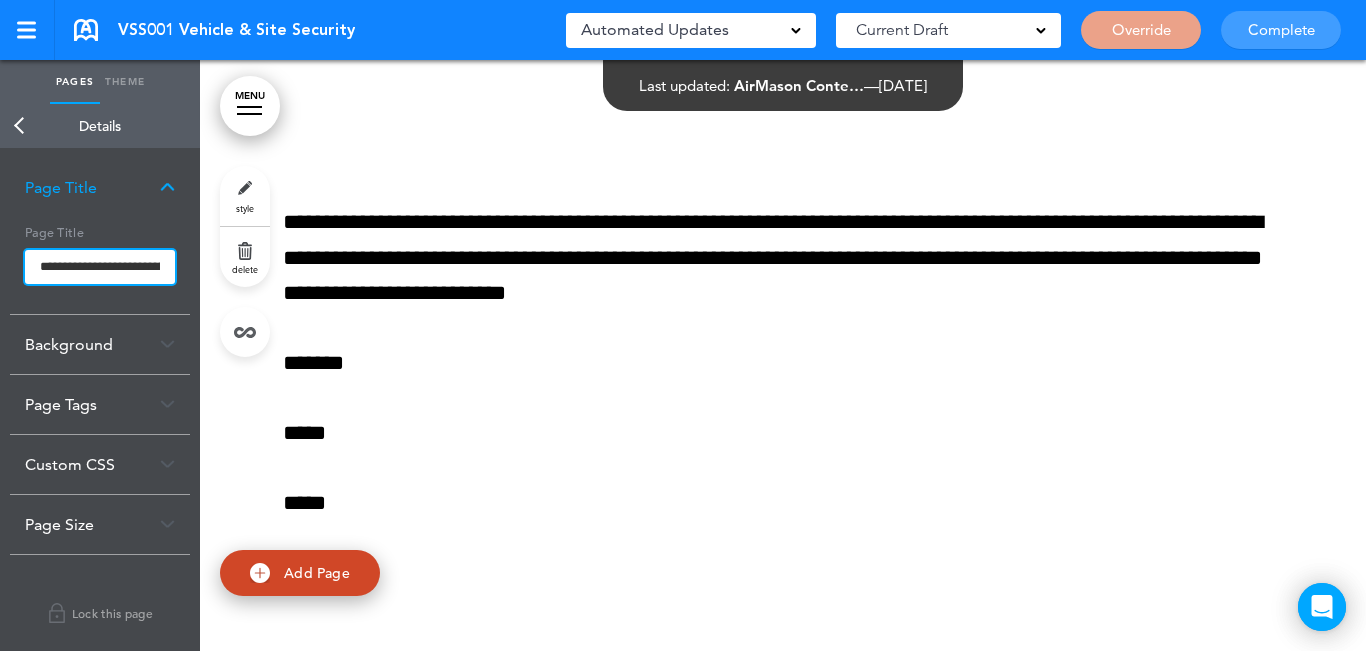 click on "**********" at bounding box center (100, 267) 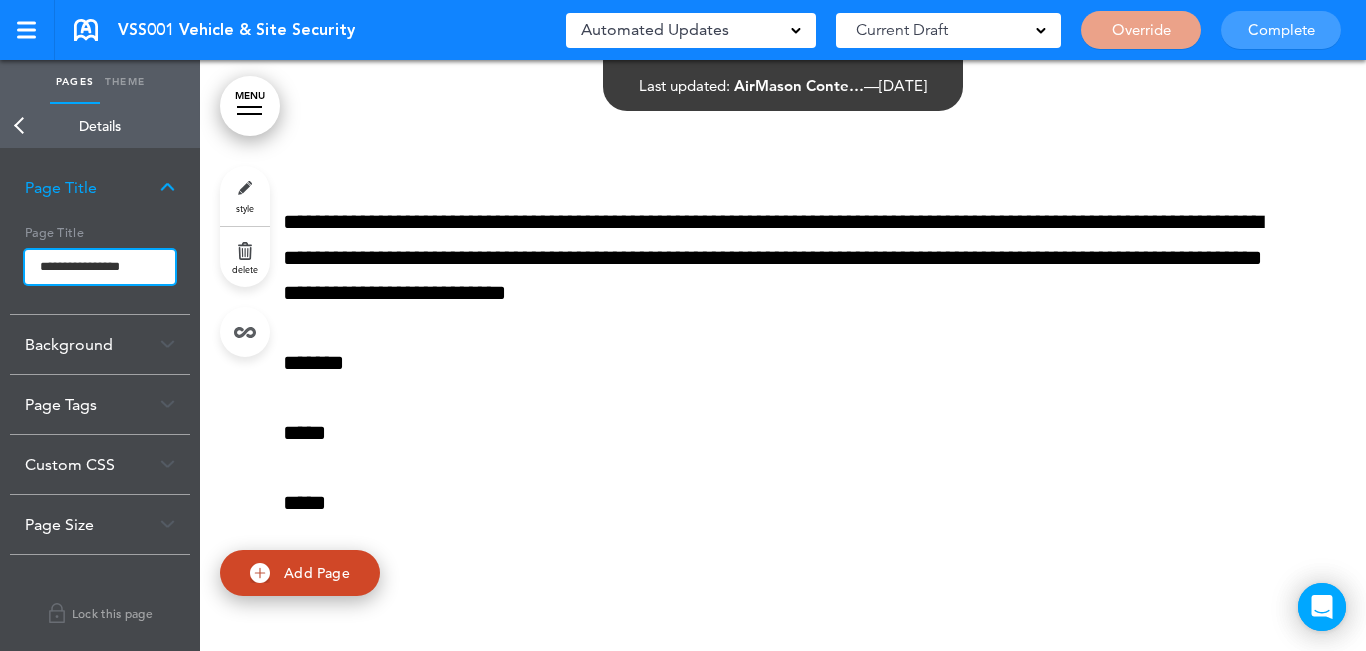 type on "**********" 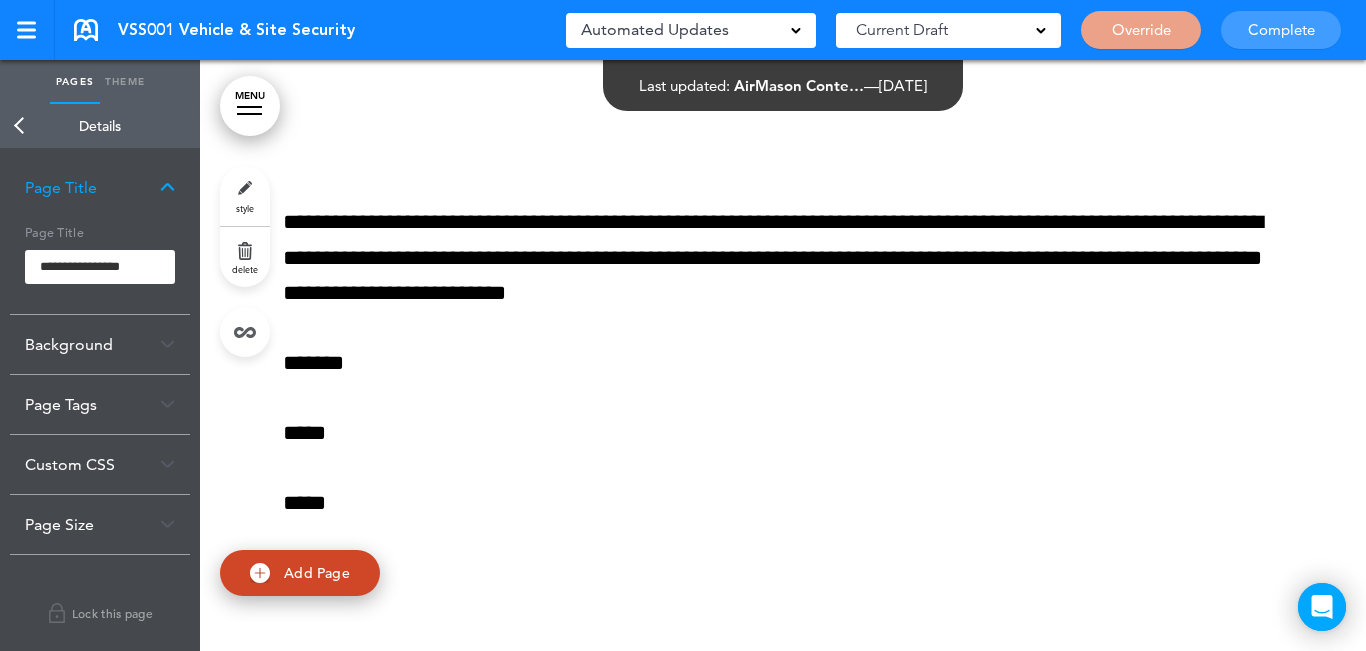 click on "Make this page common so it is available in other handbooks.
This handbook
Preview
Settings
Your Handbooks
Knife Tool Box Talk
Build-up ice procedure
Account
Manage Organization
My Account
Help
Logout
VSS001 Vehicle & Site Security
Saved!
Automated Updates
0
Auto policy updates
🎉" at bounding box center (683, 325) 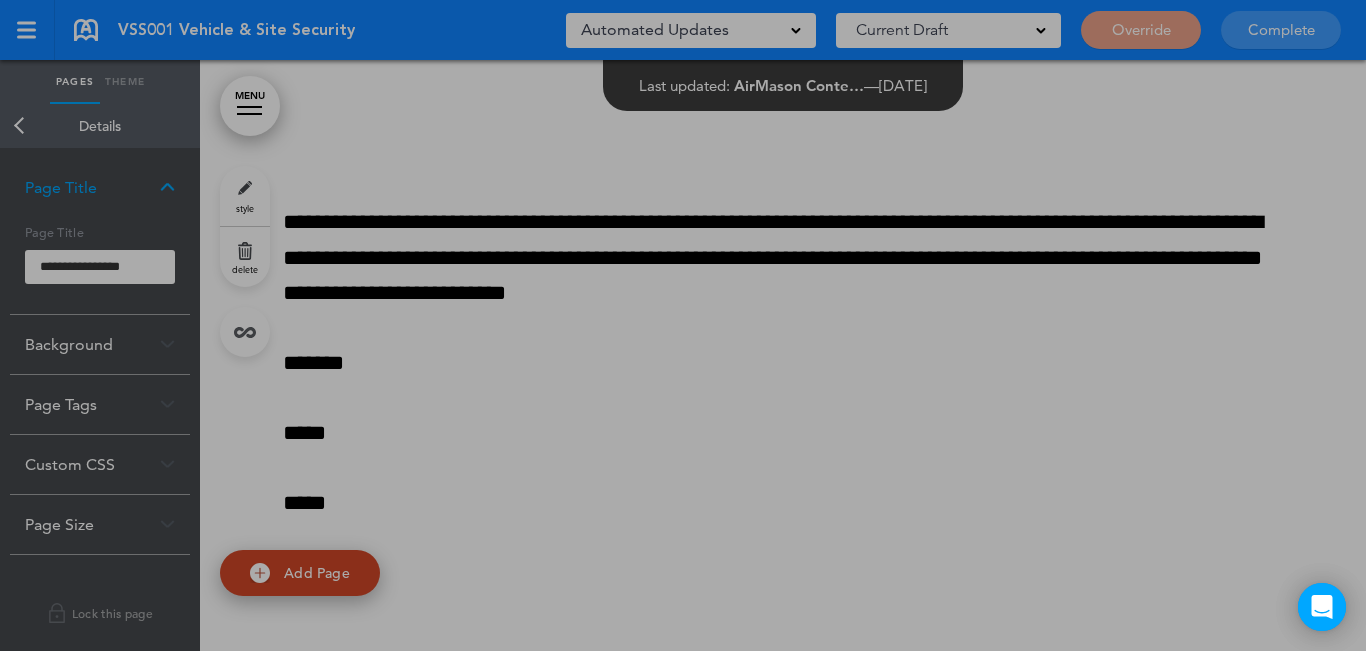 scroll, scrollTop: 599, scrollLeft: 0, axis: vertical 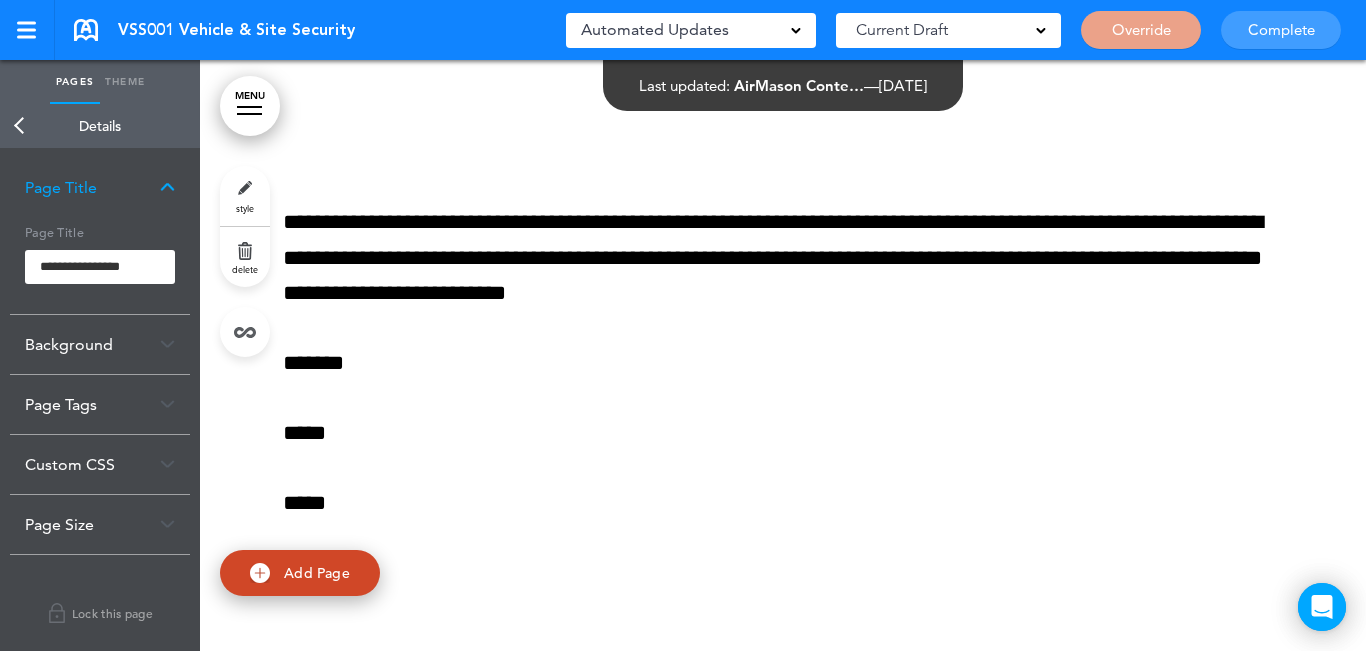 click on "Back" at bounding box center (20, 126) 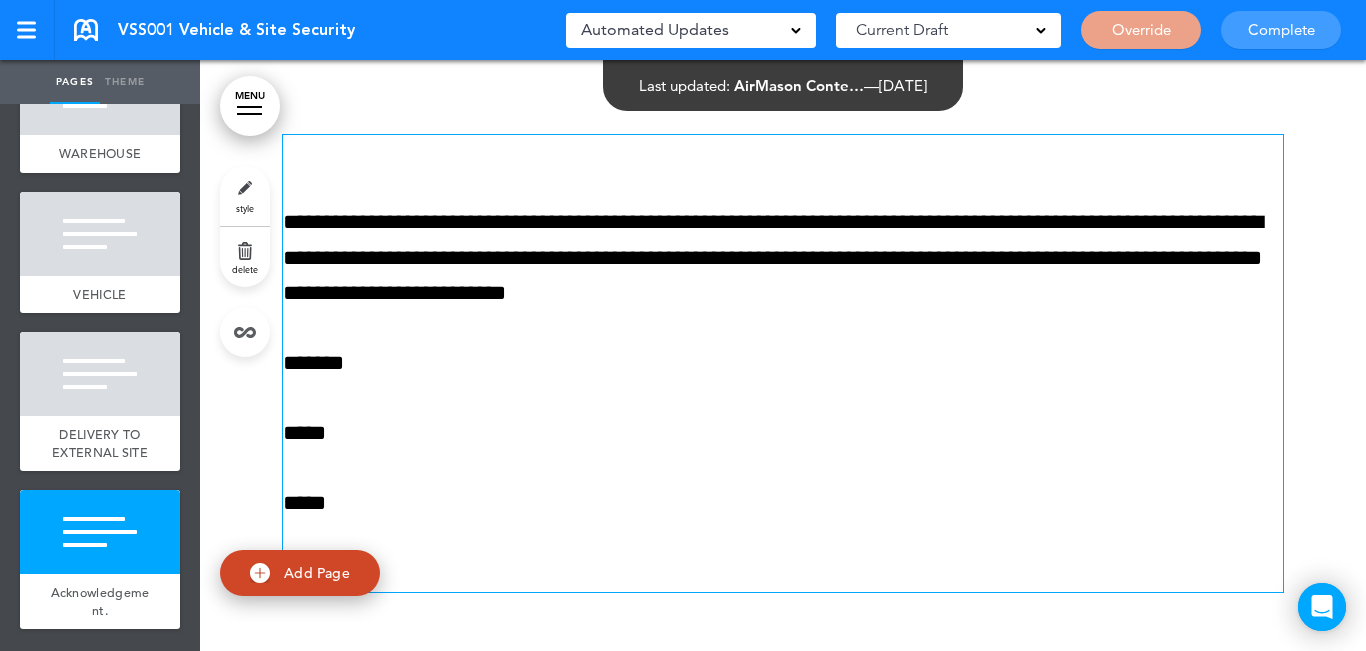 scroll, scrollTop: 4584, scrollLeft: 0, axis: vertical 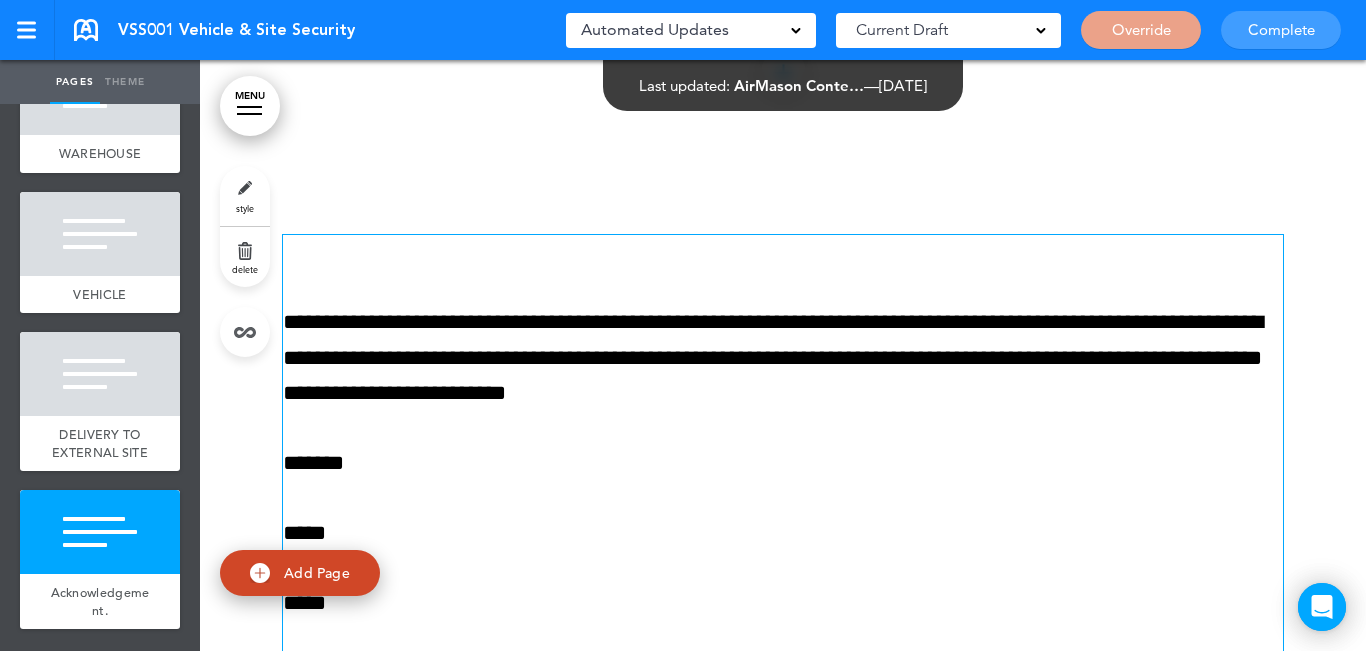 click at bounding box center (783, 252) 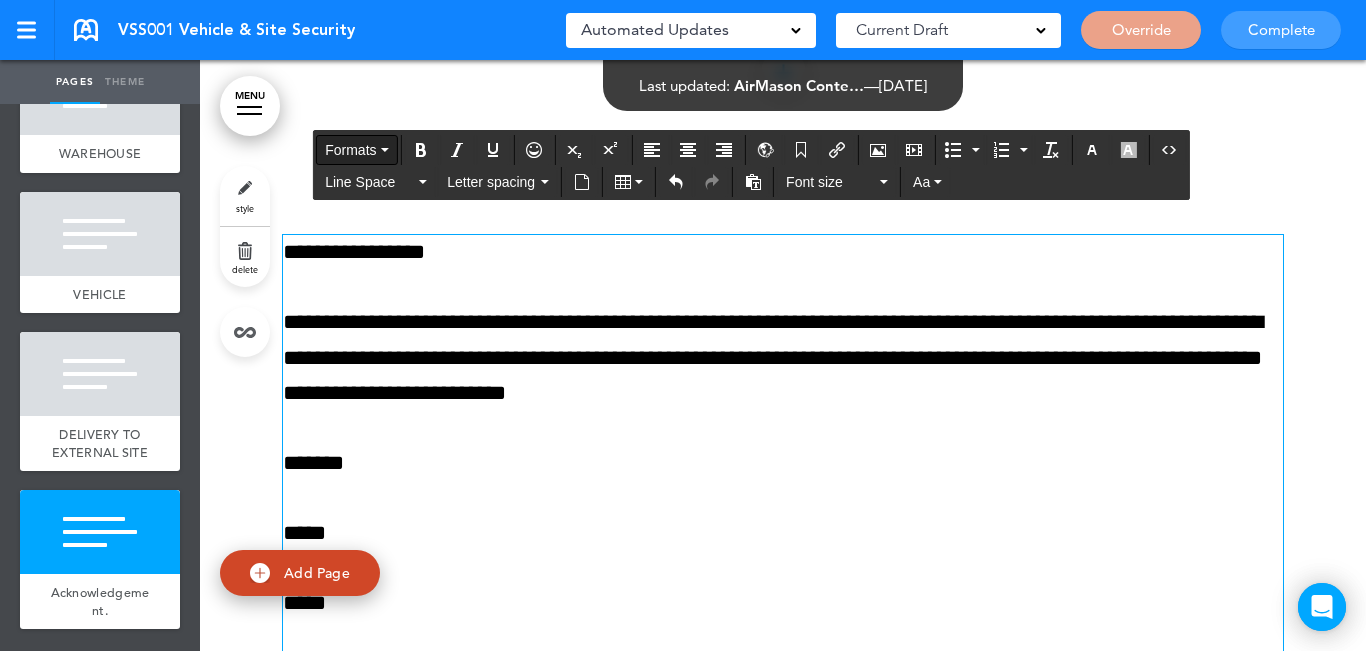 click on "Formats" at bounding box center (350, 150) 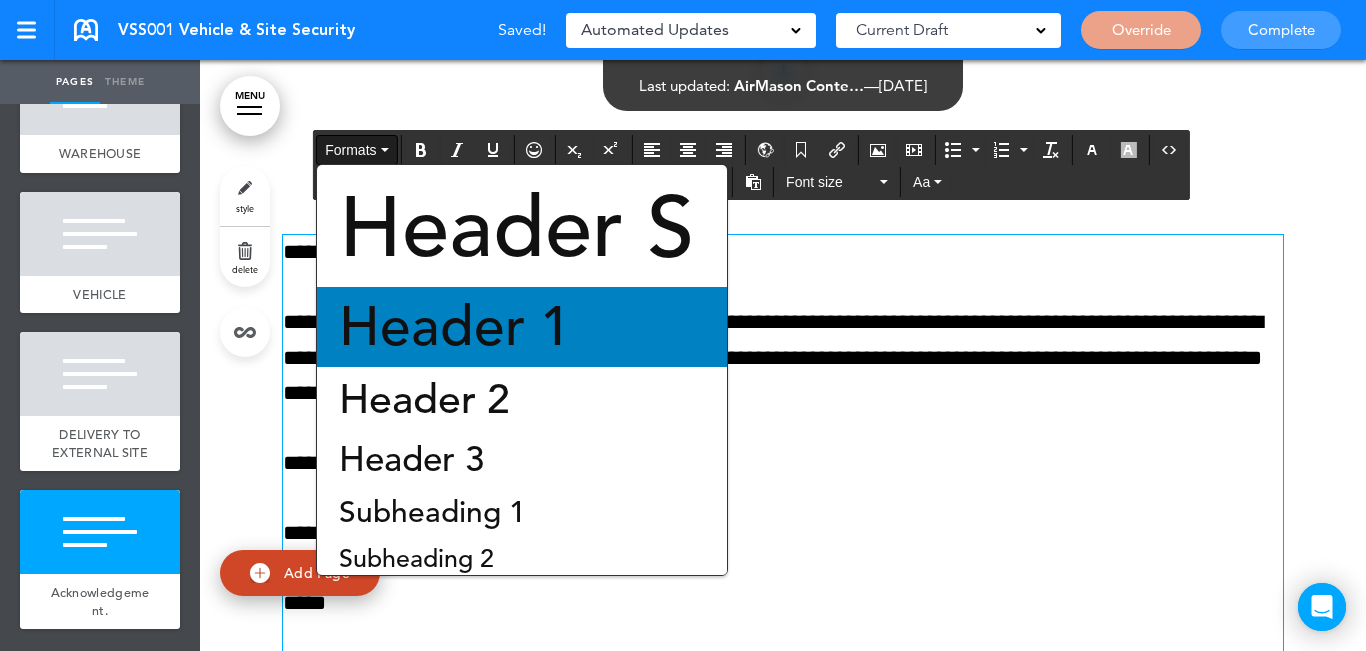 click on "Header 1" at bounding box center [455, 327] 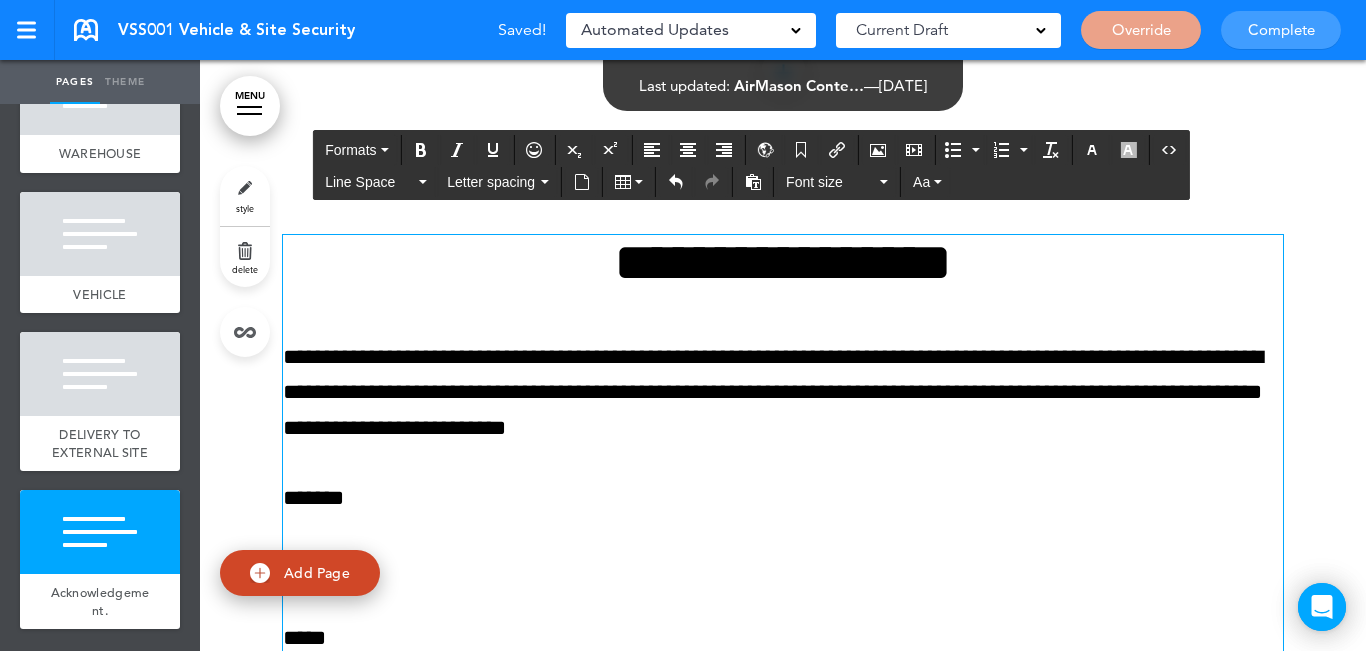 click at bounding box center [783, 505] 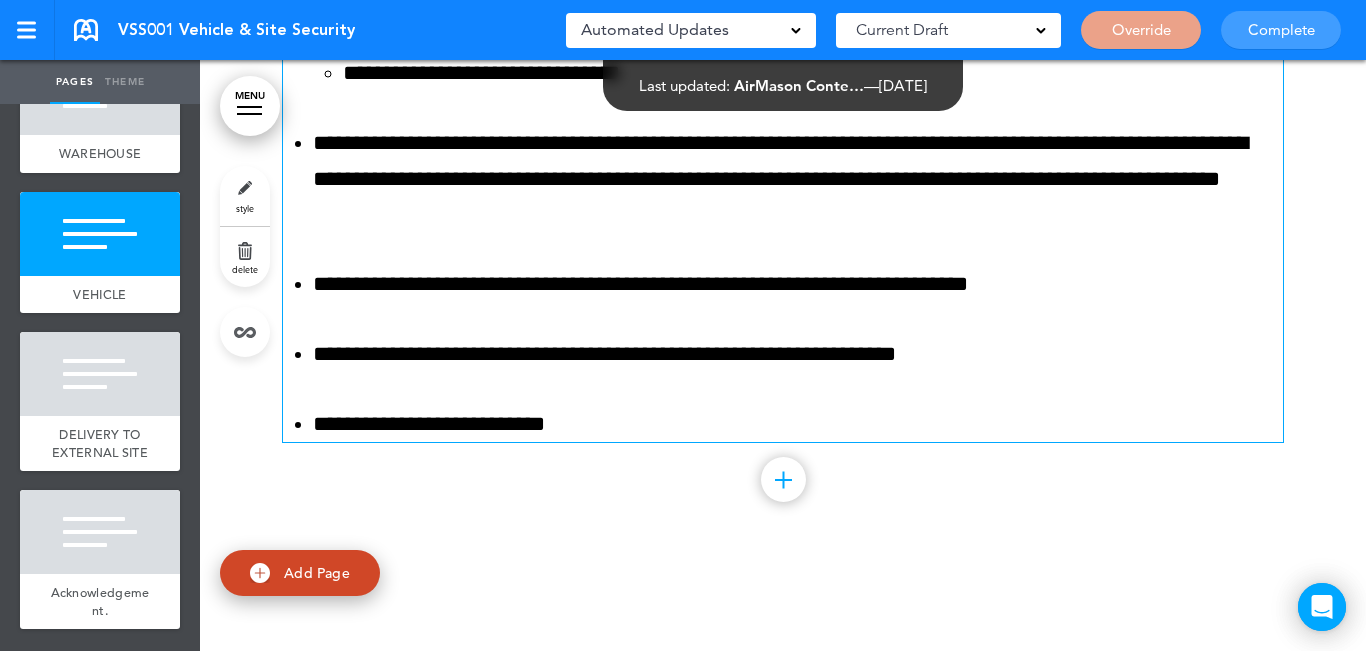 scroll, scrollTop: 2958, scrollLeft: 0, axis: vertical 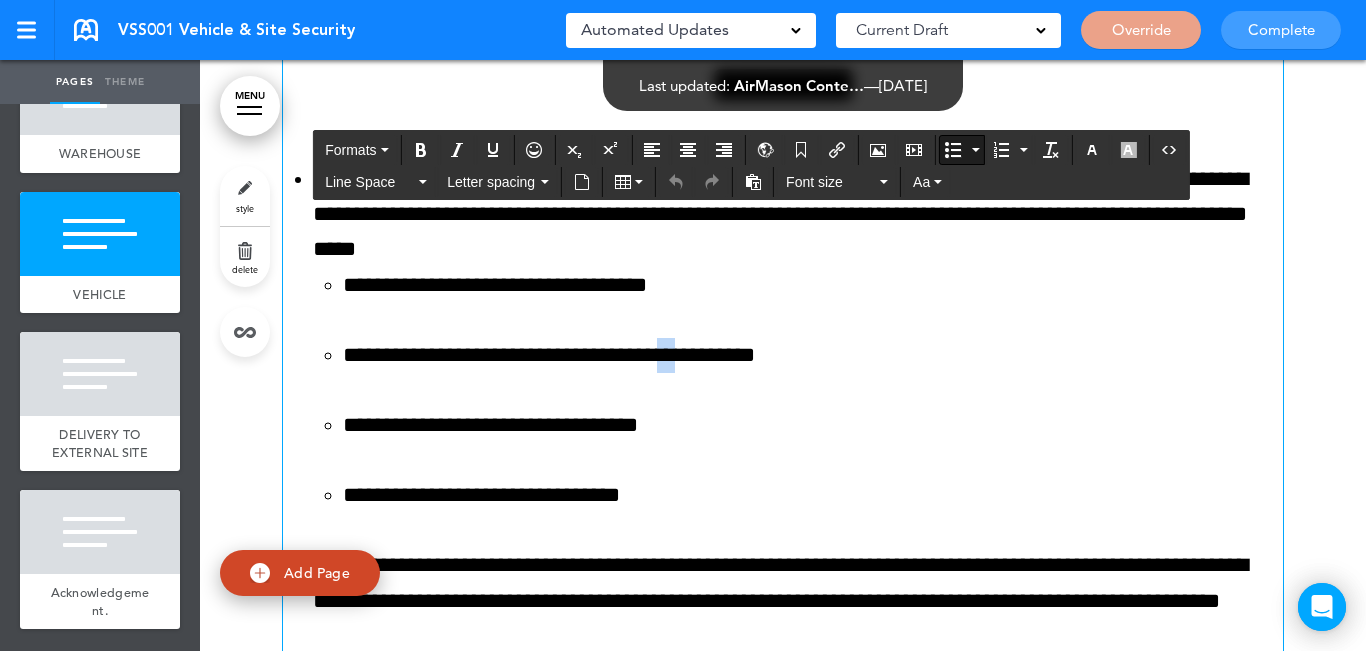 type 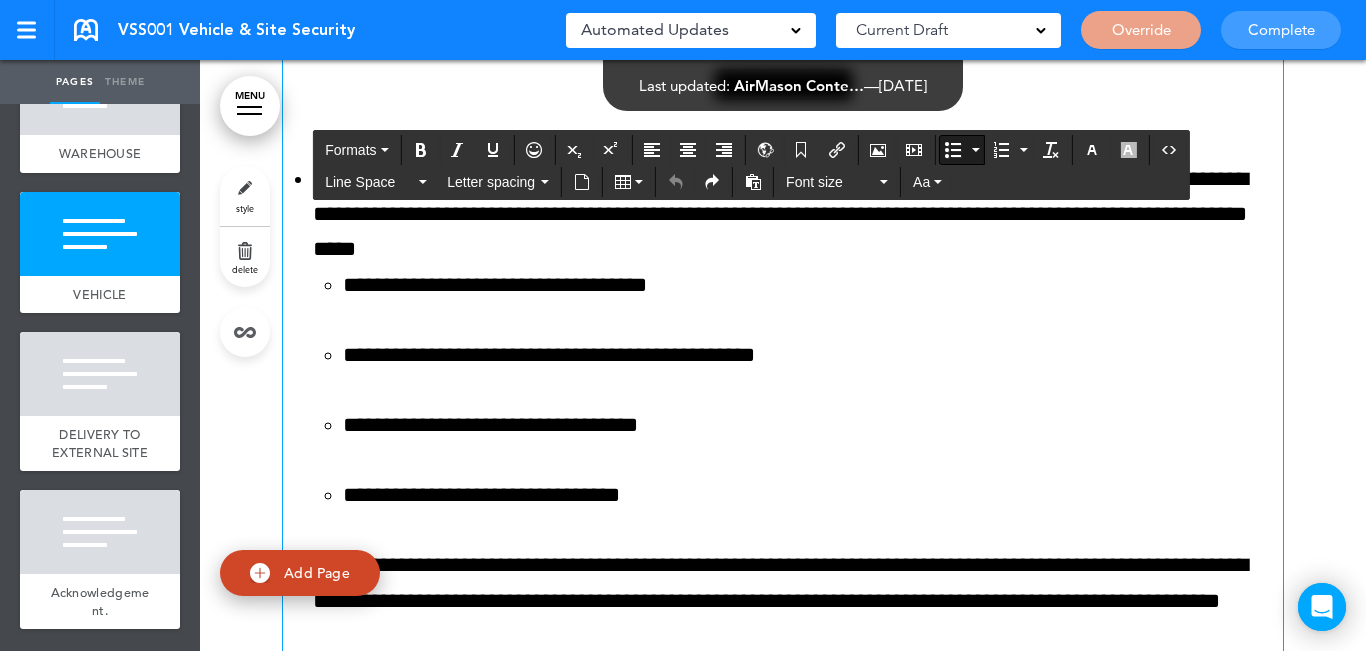 click on "**********" at bounding box center (798, 391) 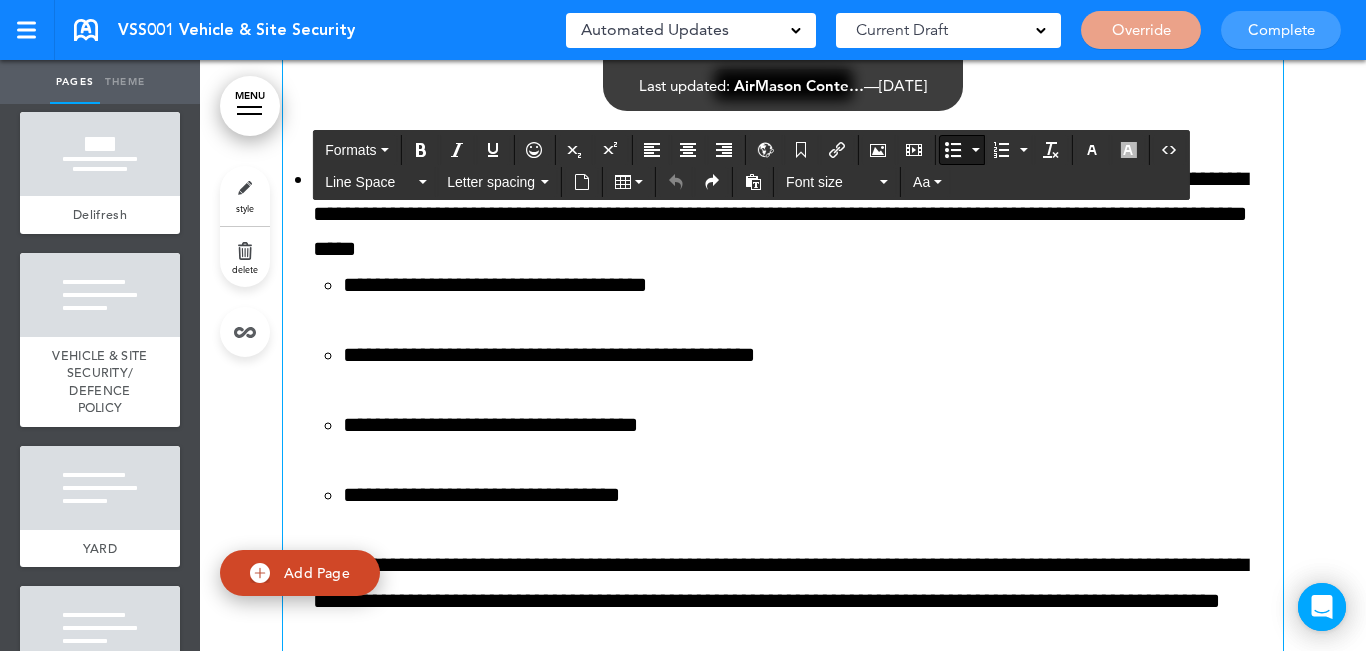 scroll, scrollTop: 0, scrollLeft: 0, axis: both 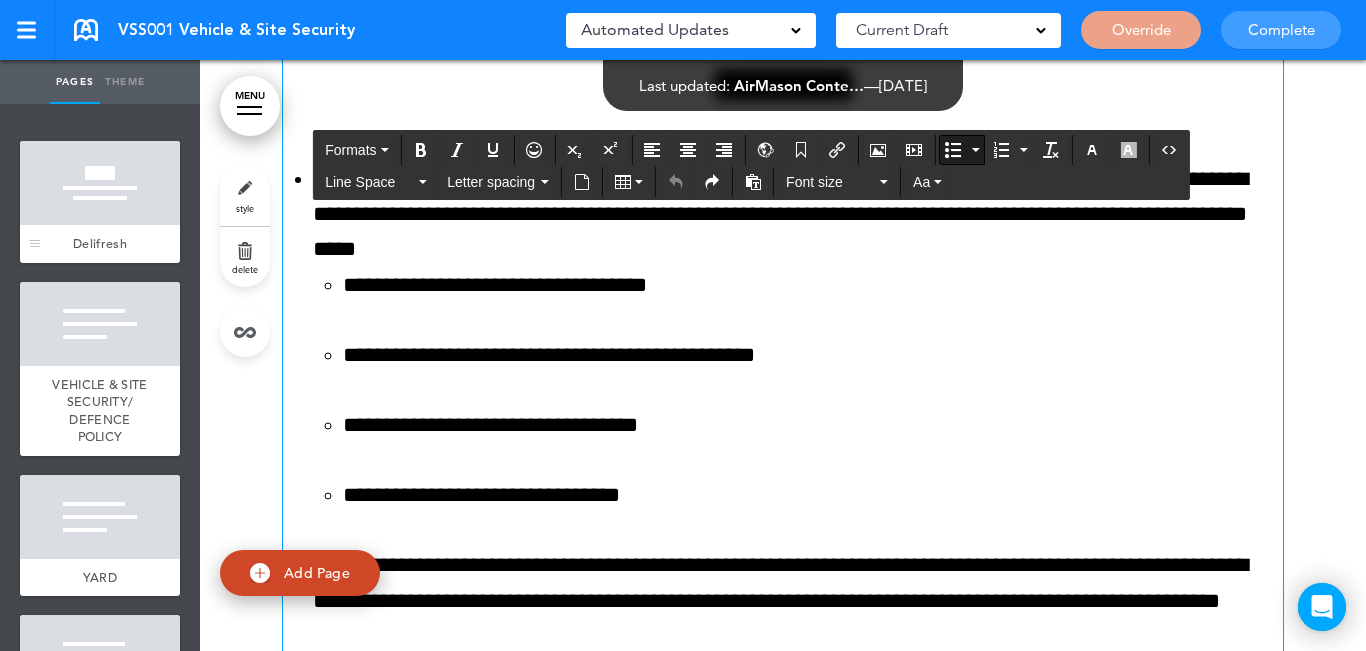 click at bounding box center (100, 183) 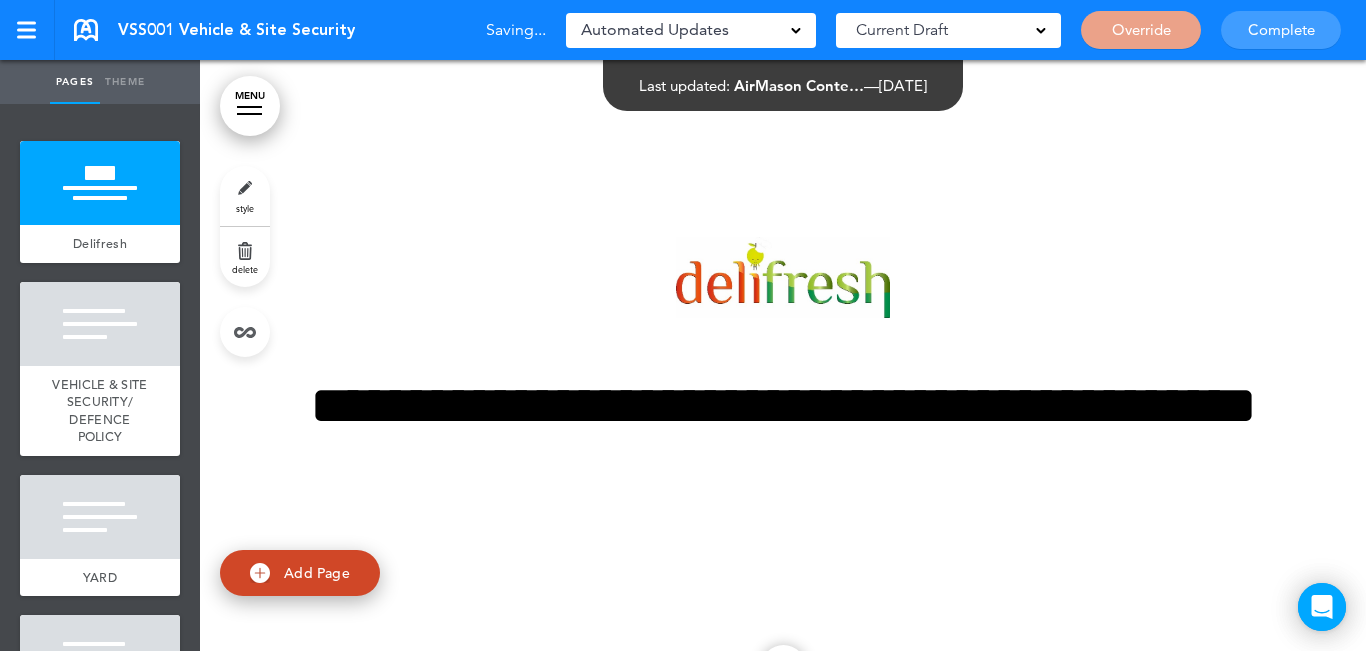 scroll, scrollTop: 0, scrollLeft: 0, axis: both 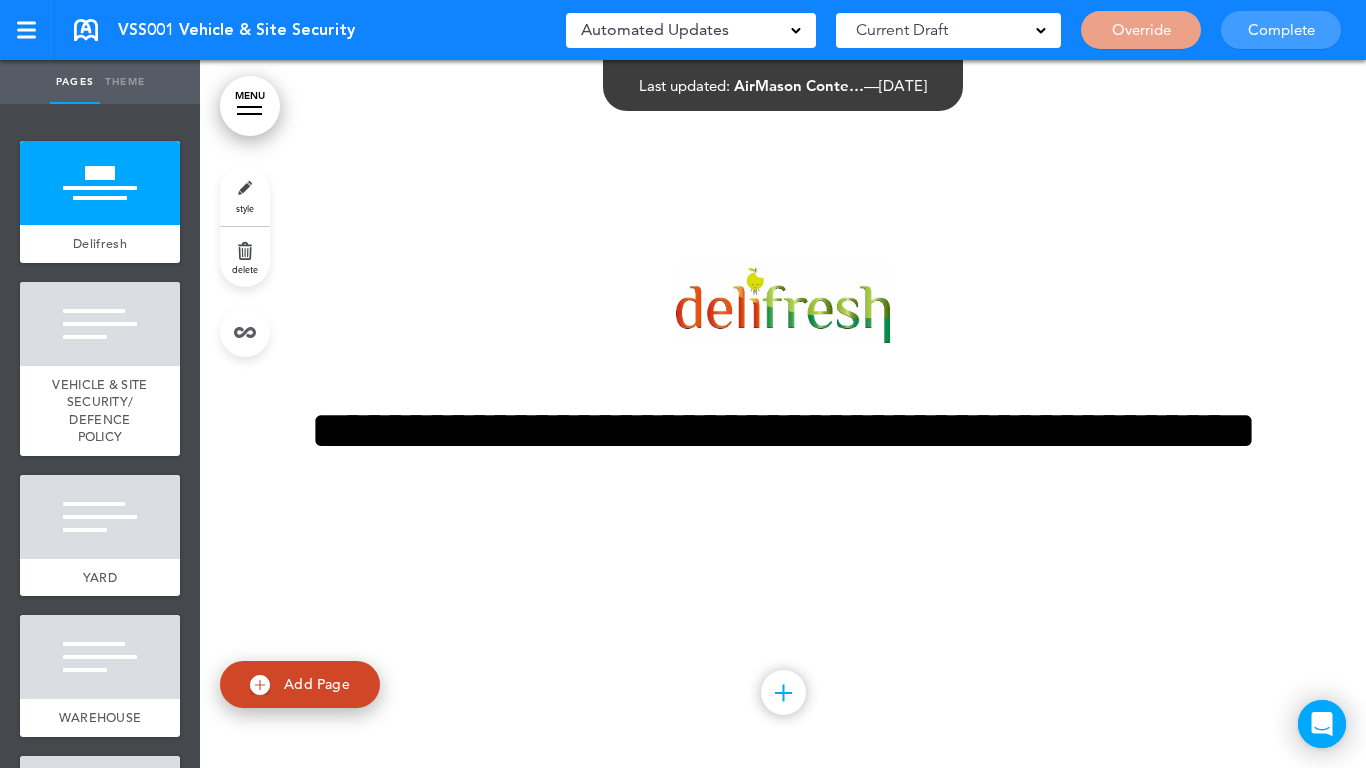 click on "**********" at bounding box center (783, 420) 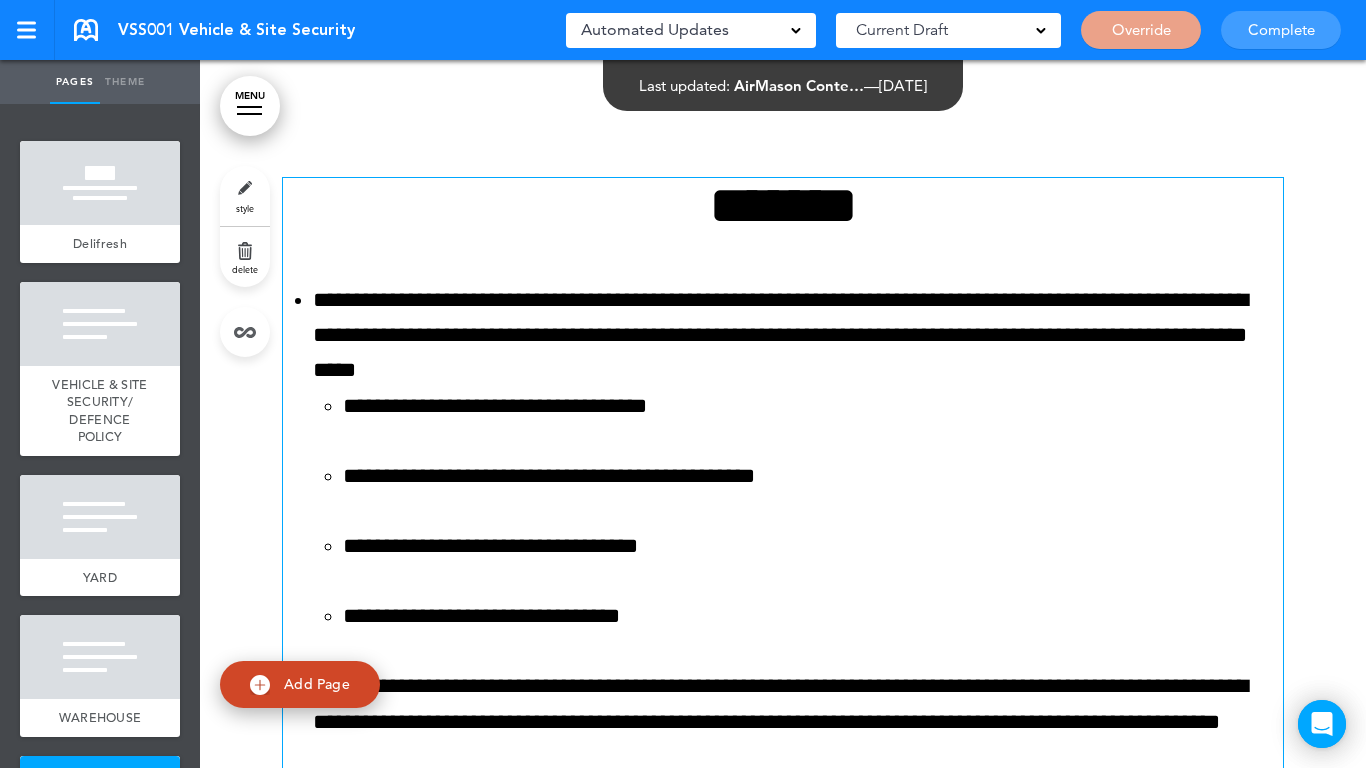 scroll, scrollTop: 2900, scrollLeft: 0, axis: vertical 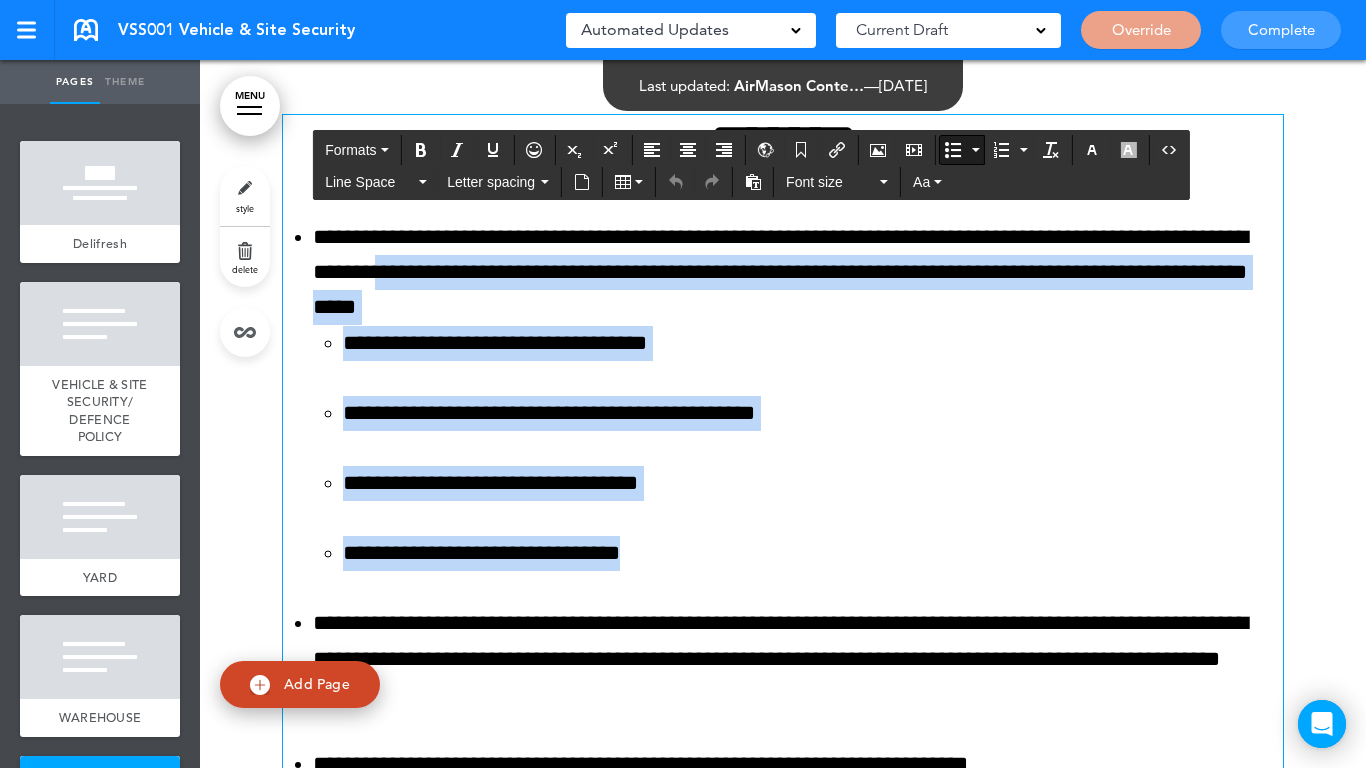 drag, startPoint x: 502, startPoint y: 488, endPoint x: 421, endPoint y: 271, distance: 231.6247 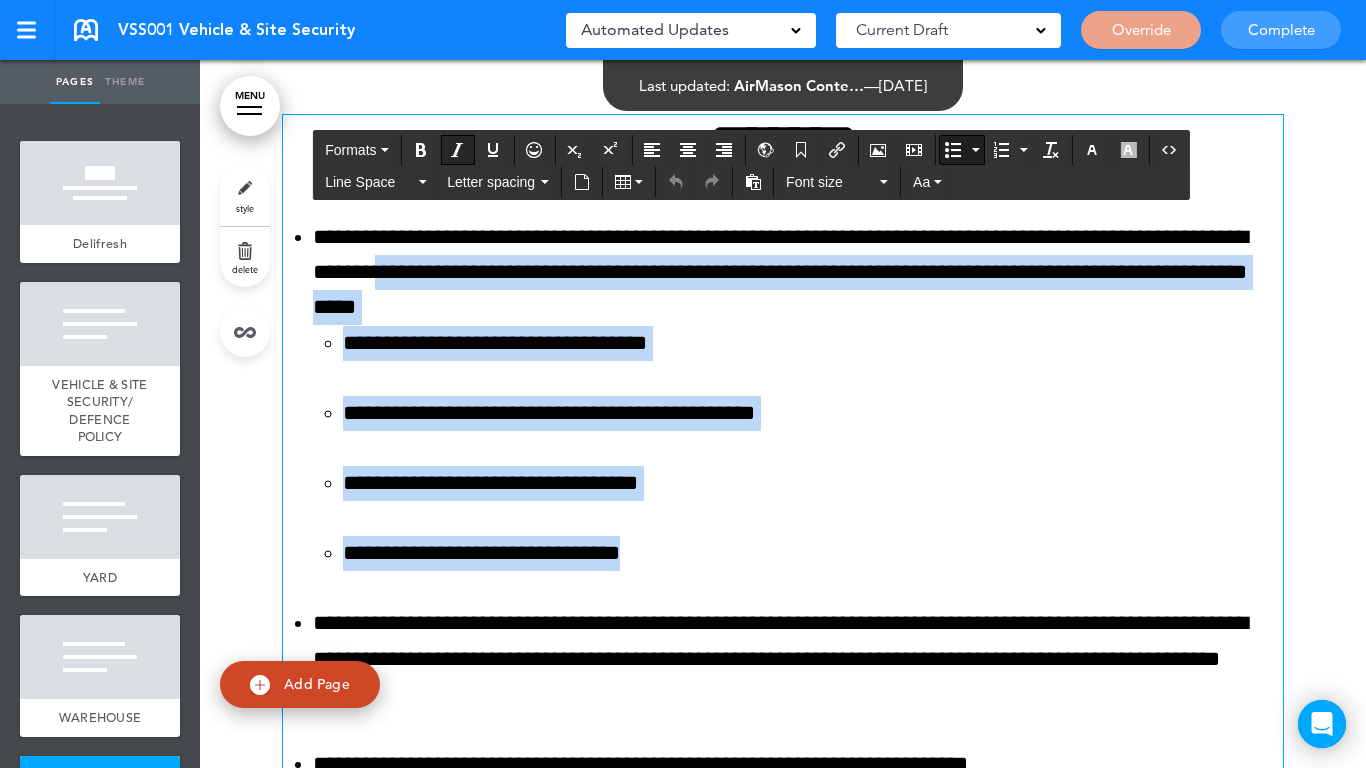 click at bounding box center [457, 150] 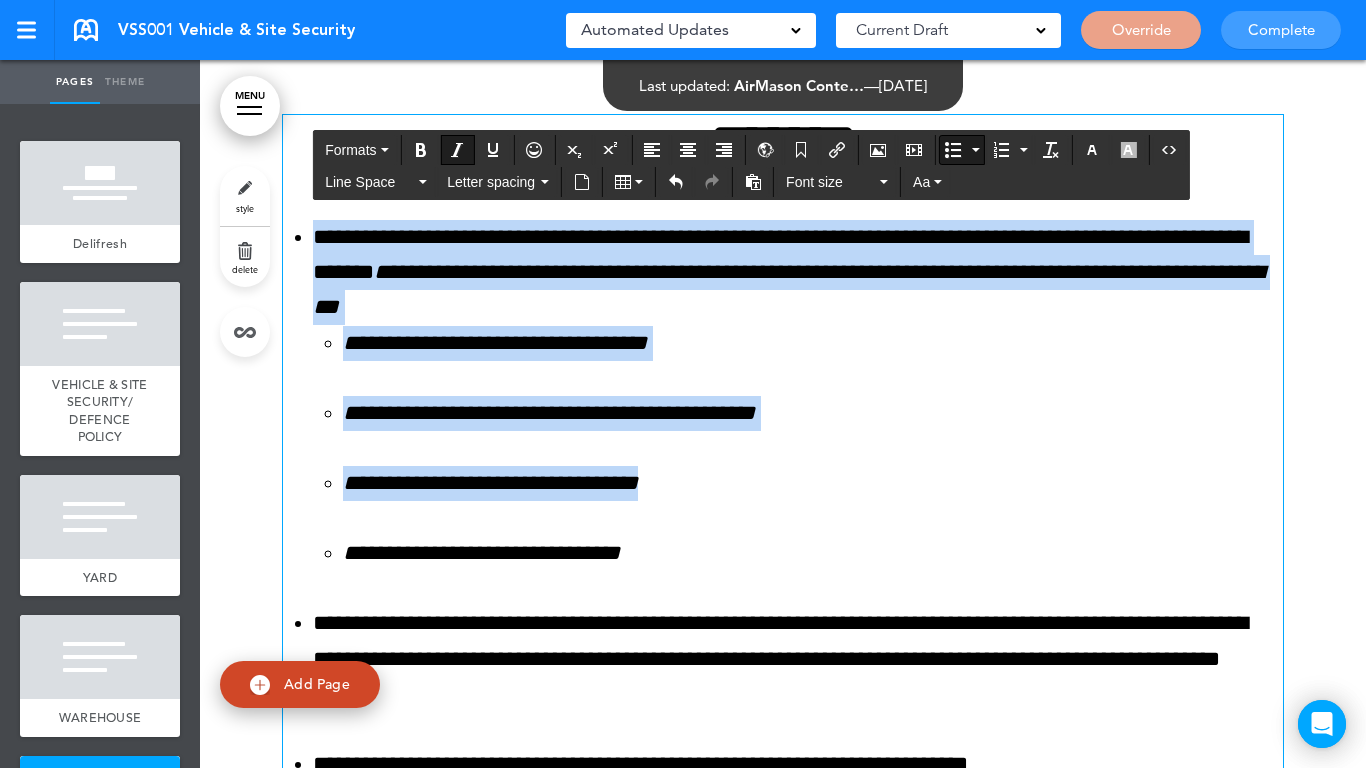 click on "**********" at bounding box center (813, 483) 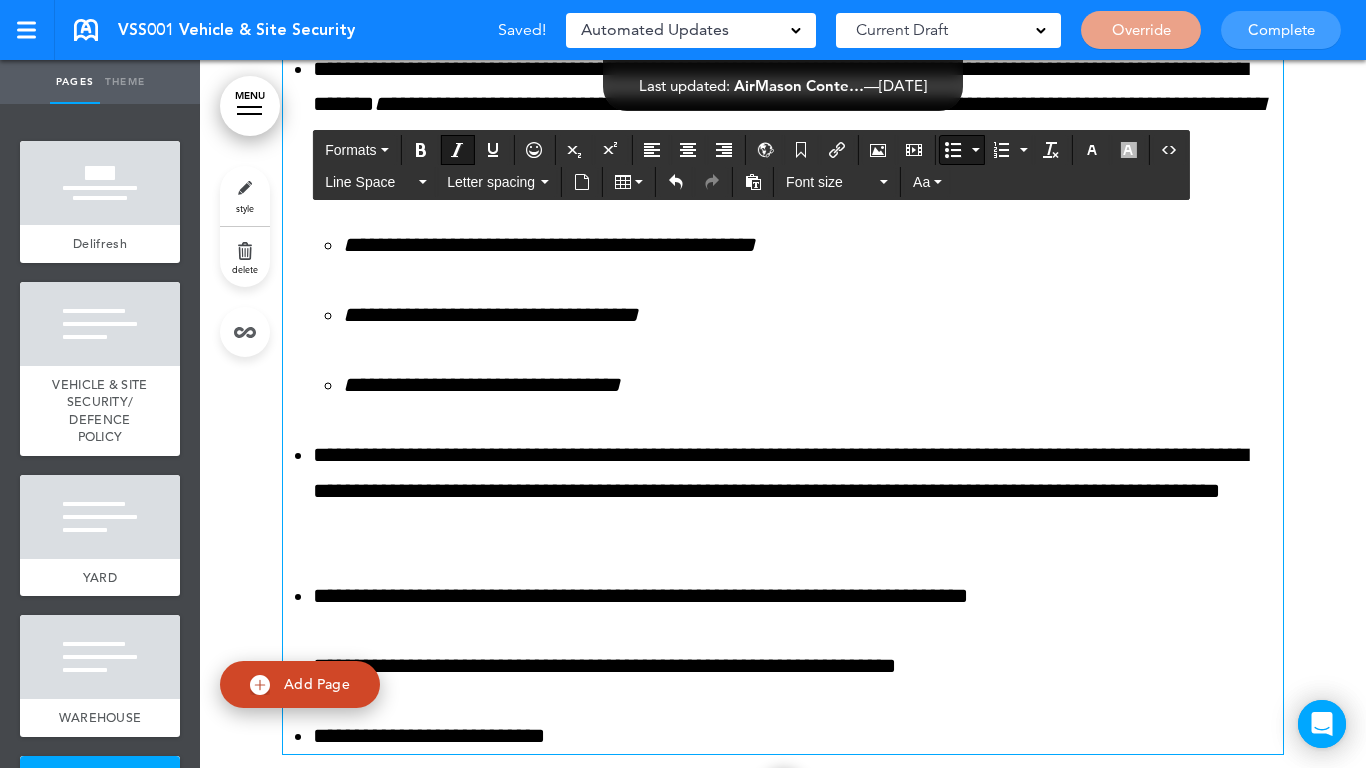 scroll, scrollTop: 3100, scrollLeft: 0, axis: vertical 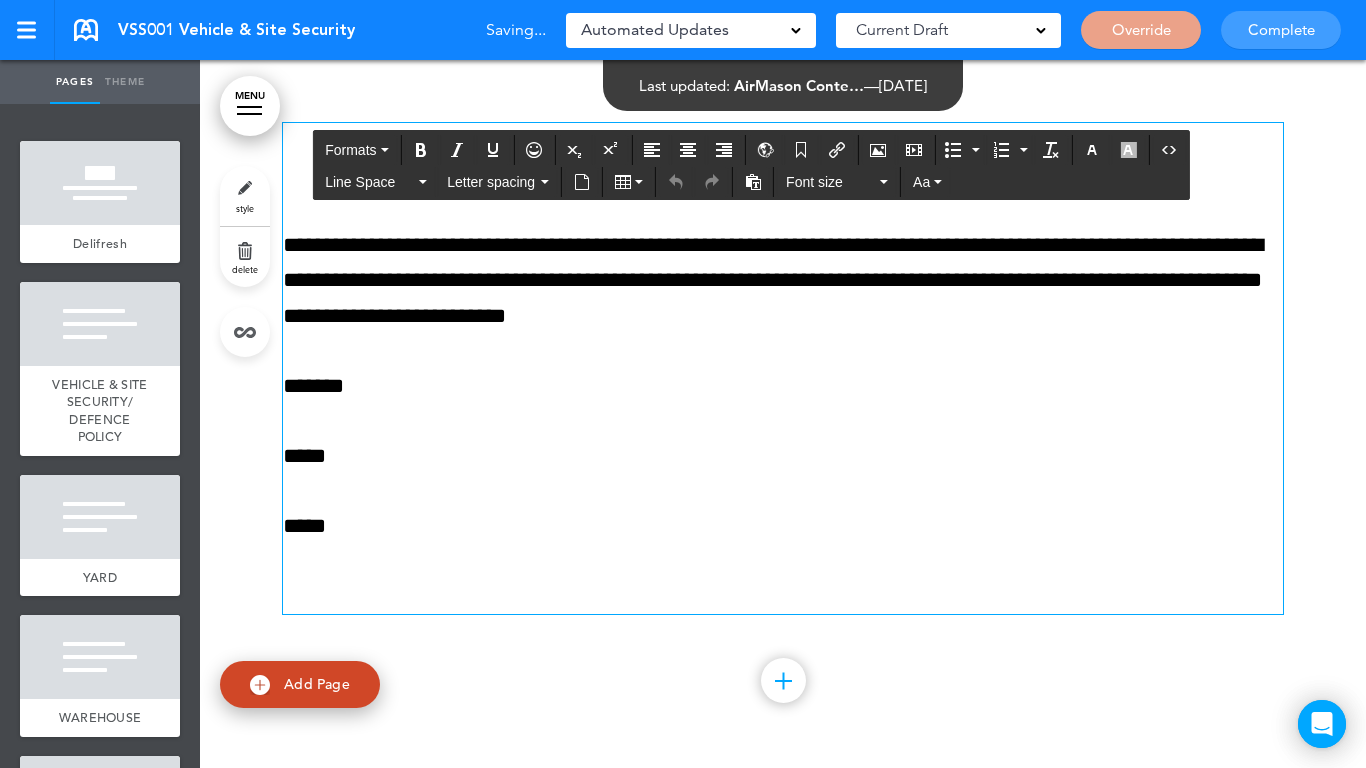 click at bounding box center (783, 596) 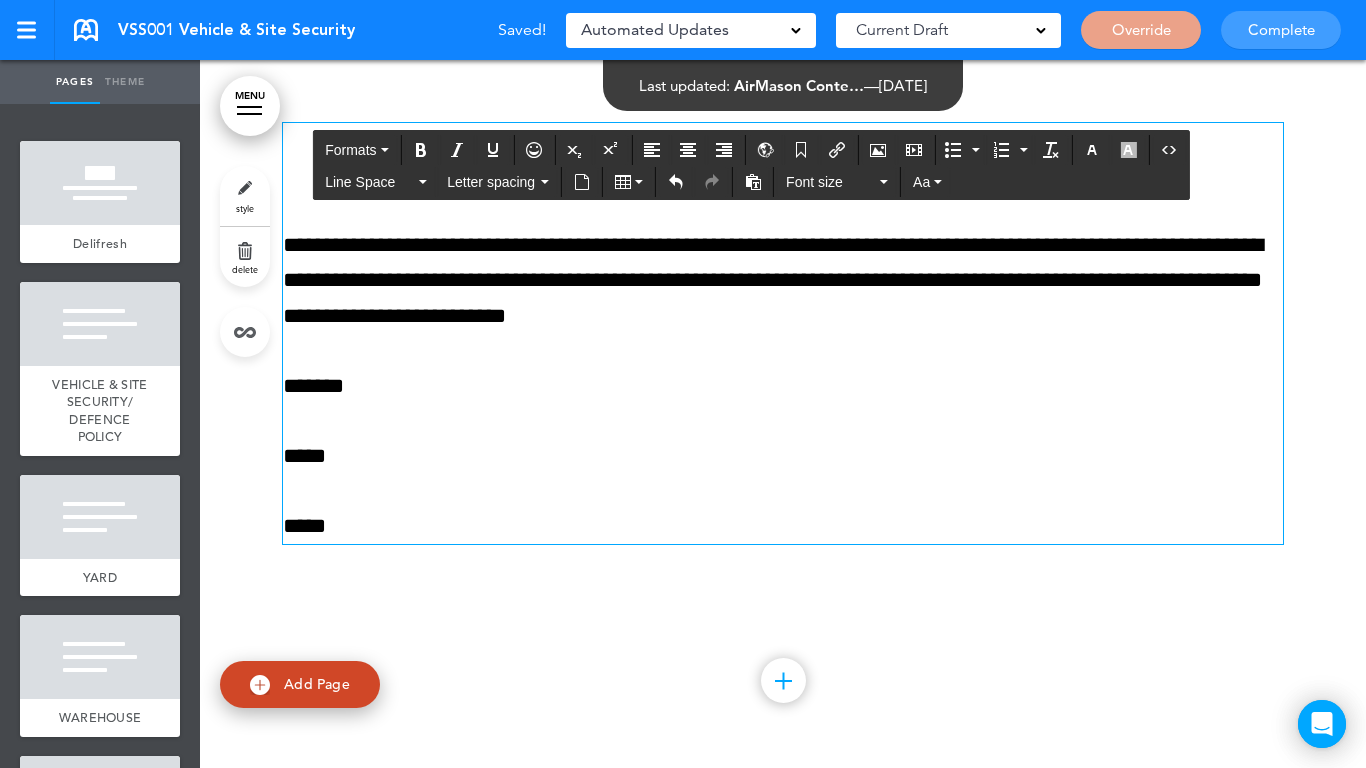 click on "Add collapsible section
?
In order to add a collapsible
section, only solid background  colours can be used.
Read Less" at bounding box center (783, 586) 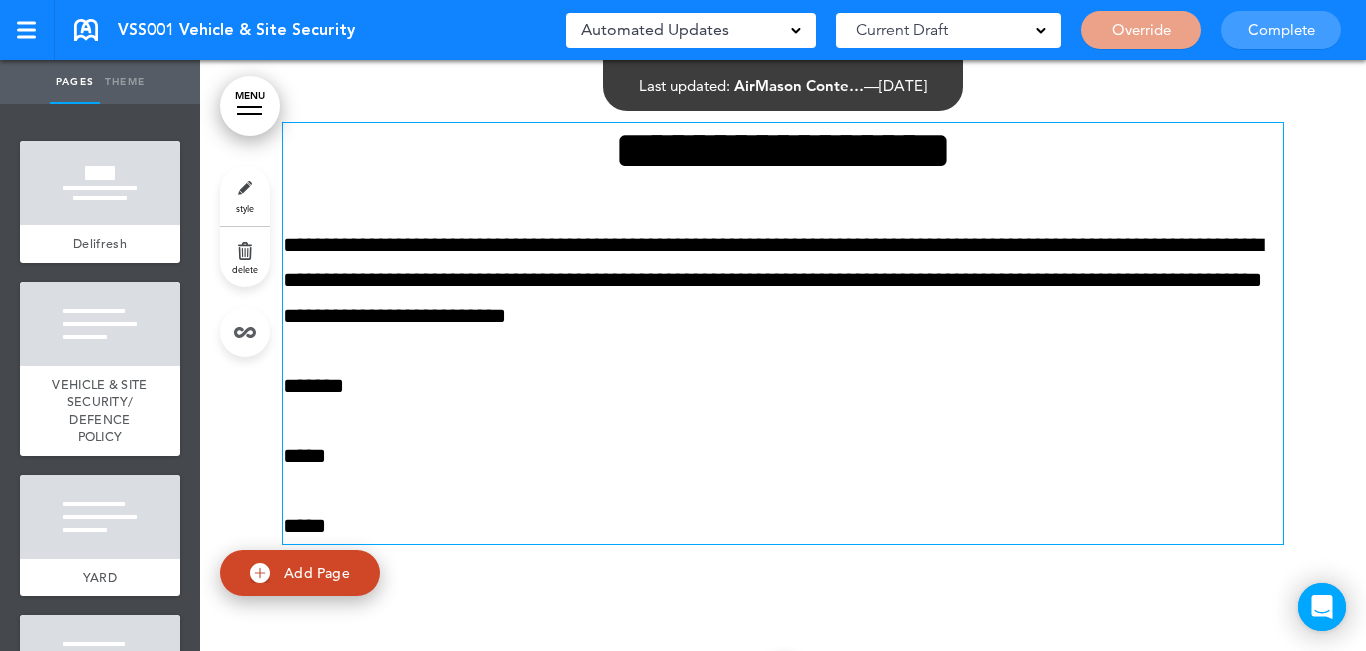 click on "Complete" at bounding box center [1281, 30] 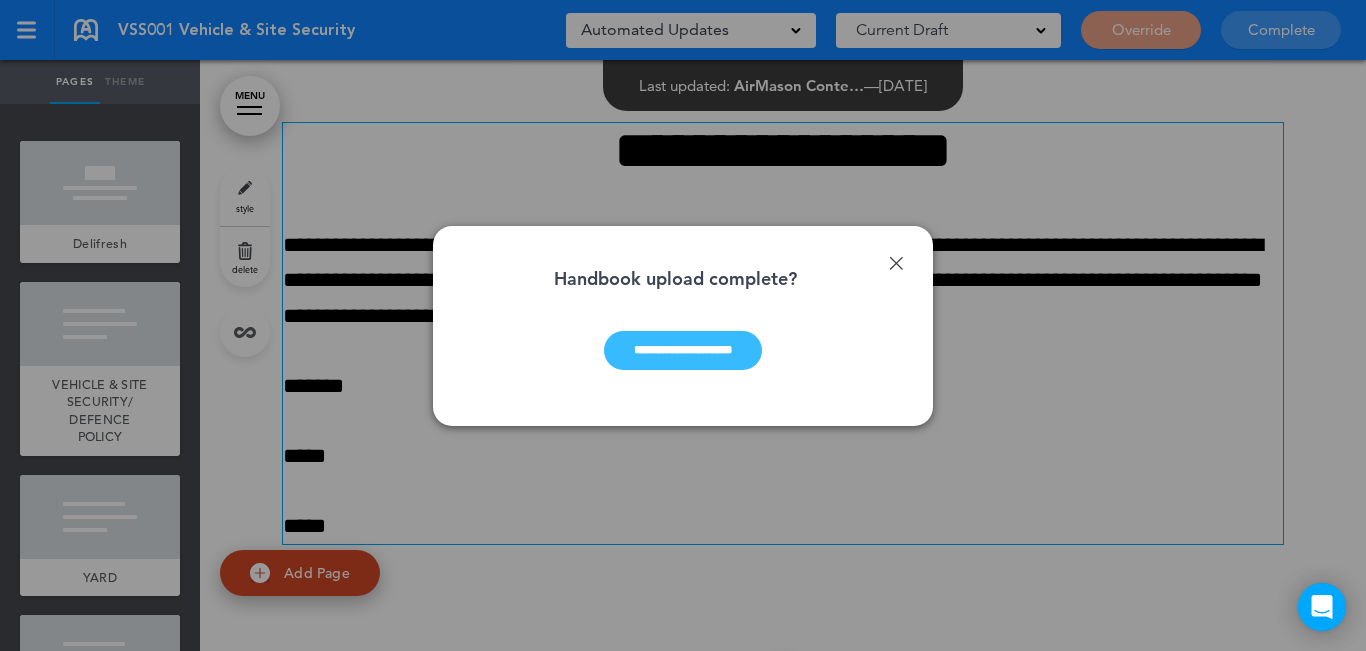 click on "**********" at bounding box center [683, 350] 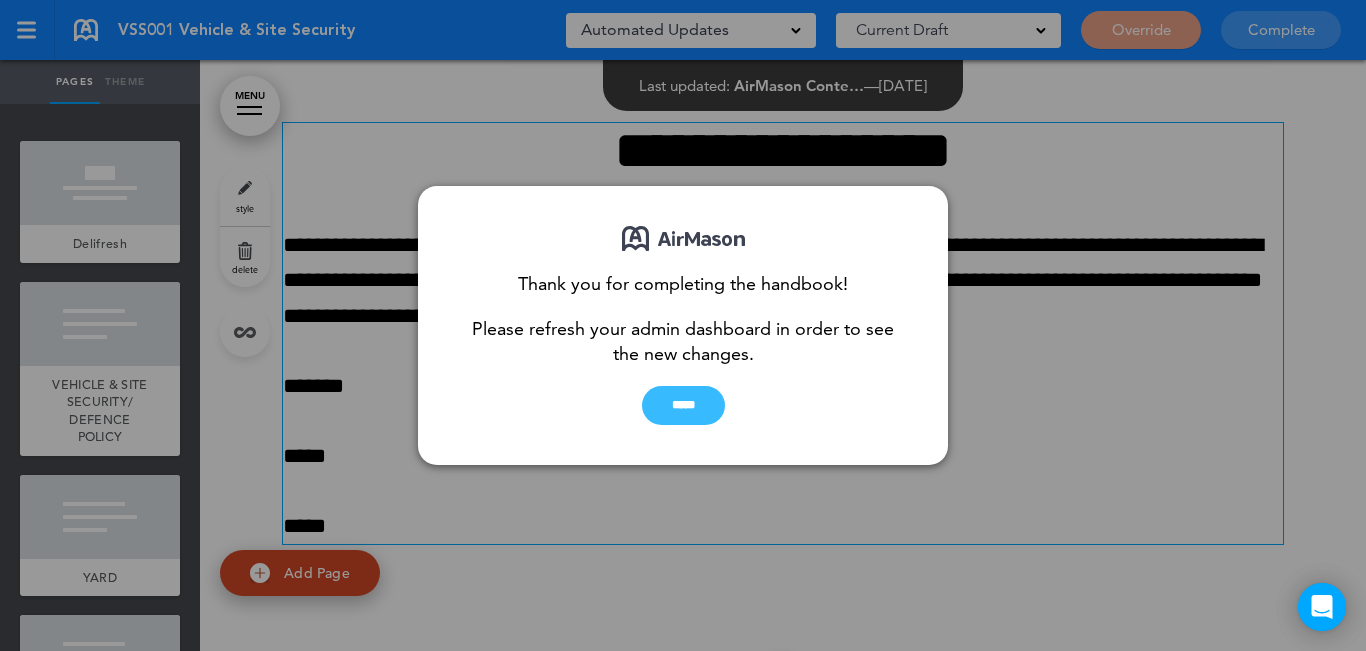 click on "*****" at bounding box center (683, 405) 